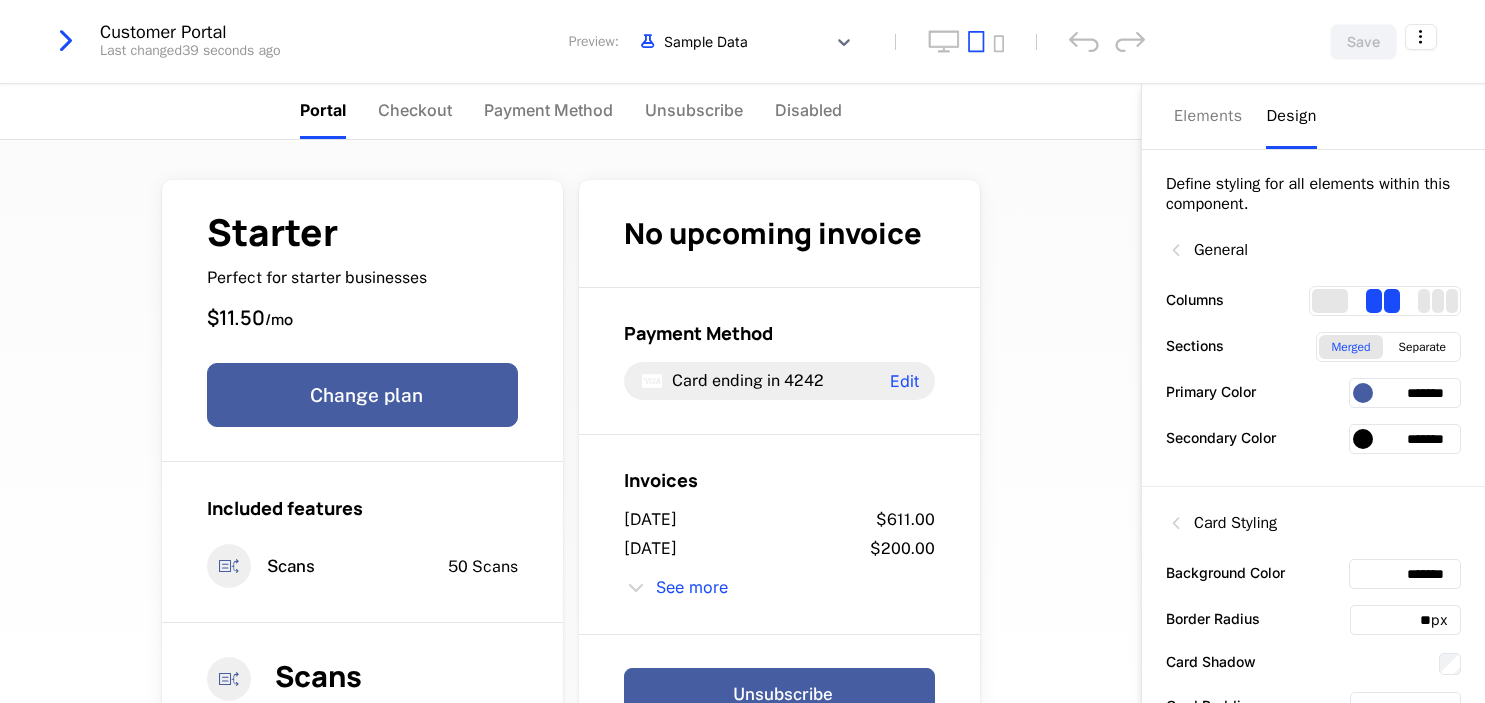scroll, scrollTop: 0, scrollLeft: 0, axis: both 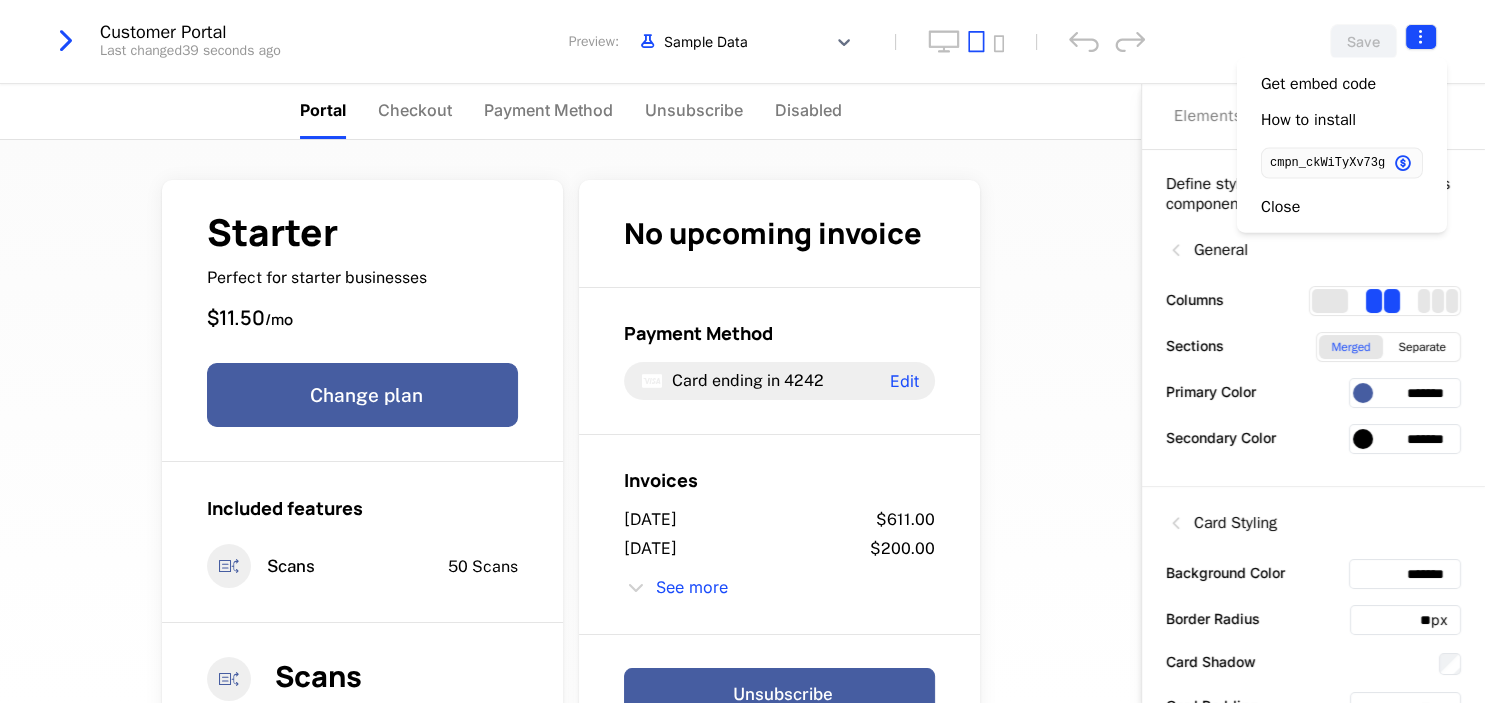 click on "Xploratech Development Dev Quickstart Features Features Flags Catalog Plans Add Ons Configuration Companies Companies Users Events Components 14 days left Customer Portal Last changed  39 seconds ago Preview: Sample Data Save Portal Checkout Payment Method Unsubscribe Disabled Starter Perfect for starter businesses $11.50 / mo Change plan Included features Scans 50   Scans Scans Scans the receipt for information 49   Scans Limit of 50 49 / 50 No upcoming invoice Payment Method Card ending in   4242 Edit Invoices [DATE] $611.00 [DATE] $200.00 See more Unsubscribe Powered by   Elements Design Define styling for all elements within this component. General Columns Sections Merged Separate Primary Color ******* Secondary Color ******* Card Styling Background Color ******* Border Radius ** px Card Shadow Card Padding ** px Typography Heading 1 Font ******* Font Size ** px Font Color ******* Font Weight 800 Badge Visibility Hidden Visible Alignment Left Center Right
Get embed code Close" at bounding box center (742, 351) 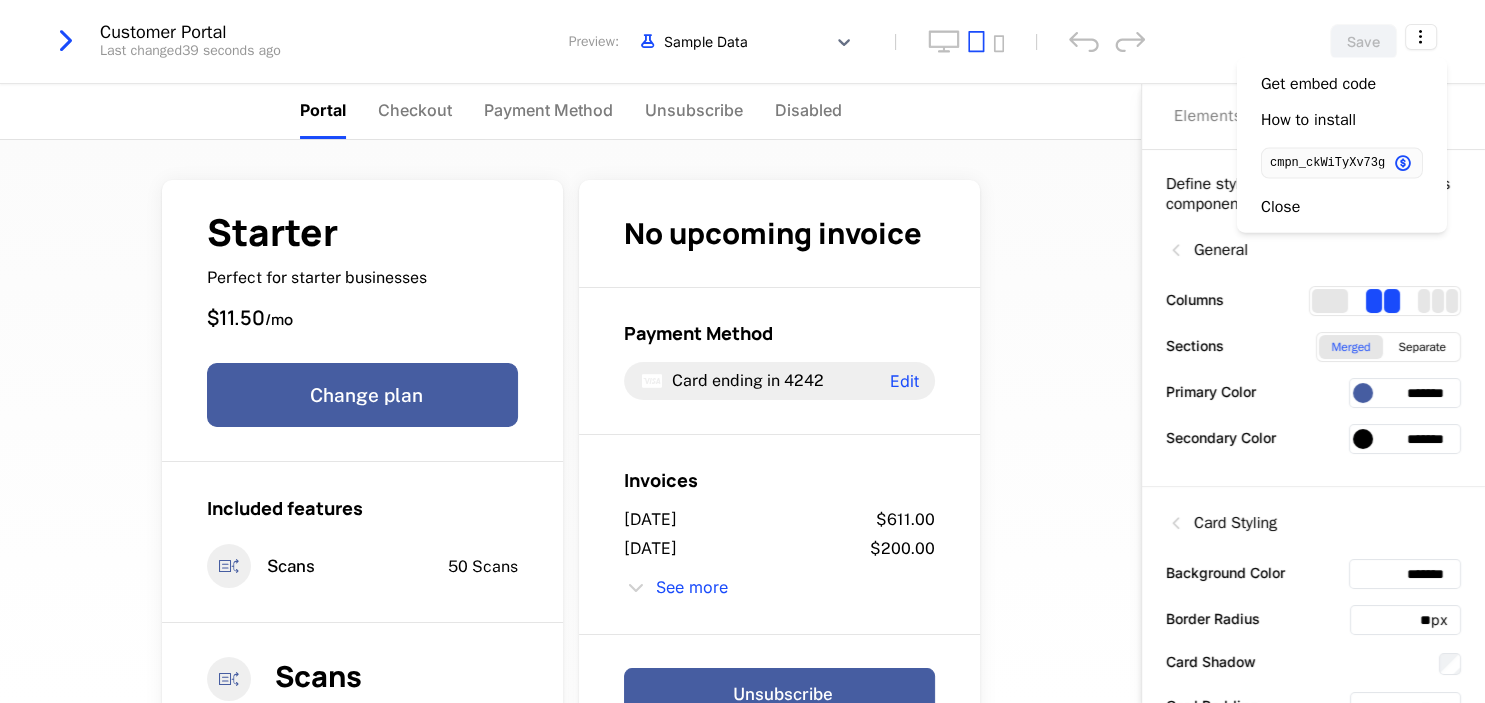 click on "Xploratech Development Dev Quickstart Features Features Flags Catalog Plans Add Ons Configuration Companies Companies Users Events Components 14 days left Customer Portal Last changed  39 seconds ago Preview: Sample Data Save Portal Checkout Payment Method Unsubscribe Disabled Starter Perfect for starter businesses $11.50 / mo Change plan Included features Scans 50   Scans Scans Scans the receipt for information 49   Scans Limit of 50 49 / 50 No upcoming invoice Payment Method Card ending in   4242 Edit Invoices July 14, 2025 $611.00 July 14, 2025 $200.00 See more Unsubscribe Powered by   Elements Design Define styling for all elements within this component. General Columns Sections Merged Separate Primary Color ******* Secondary Color ******* Card Styling Background Color ******* Border Radius ** px Card Shadow Card Padding ** px Typography Heading 1 Font ******* Font Size ** px Font Color ******* Font Weight 800 Badge Visibility Hidden Visible Alignment Left Center Right
Get embed code Close" at bounding box center [742, 351] 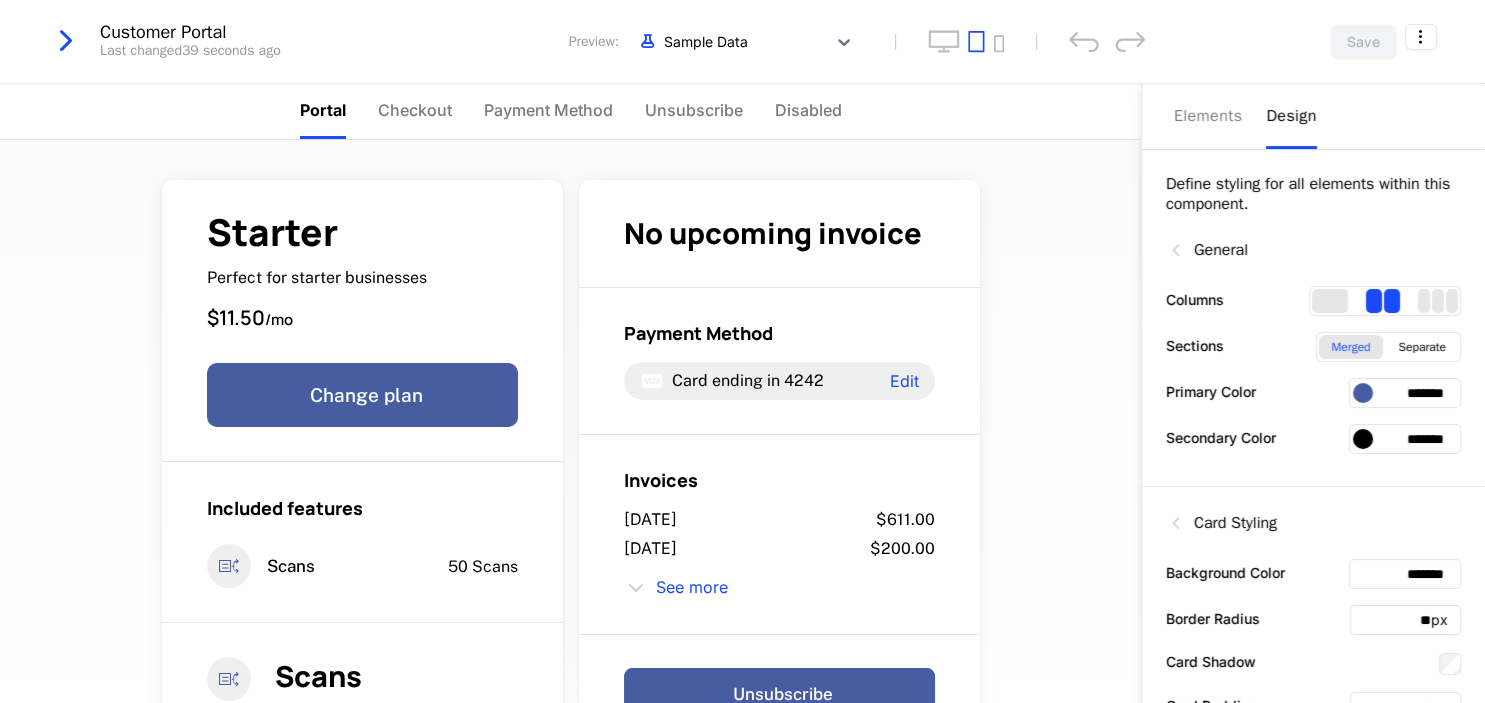 click at bounding box center [66, 41] 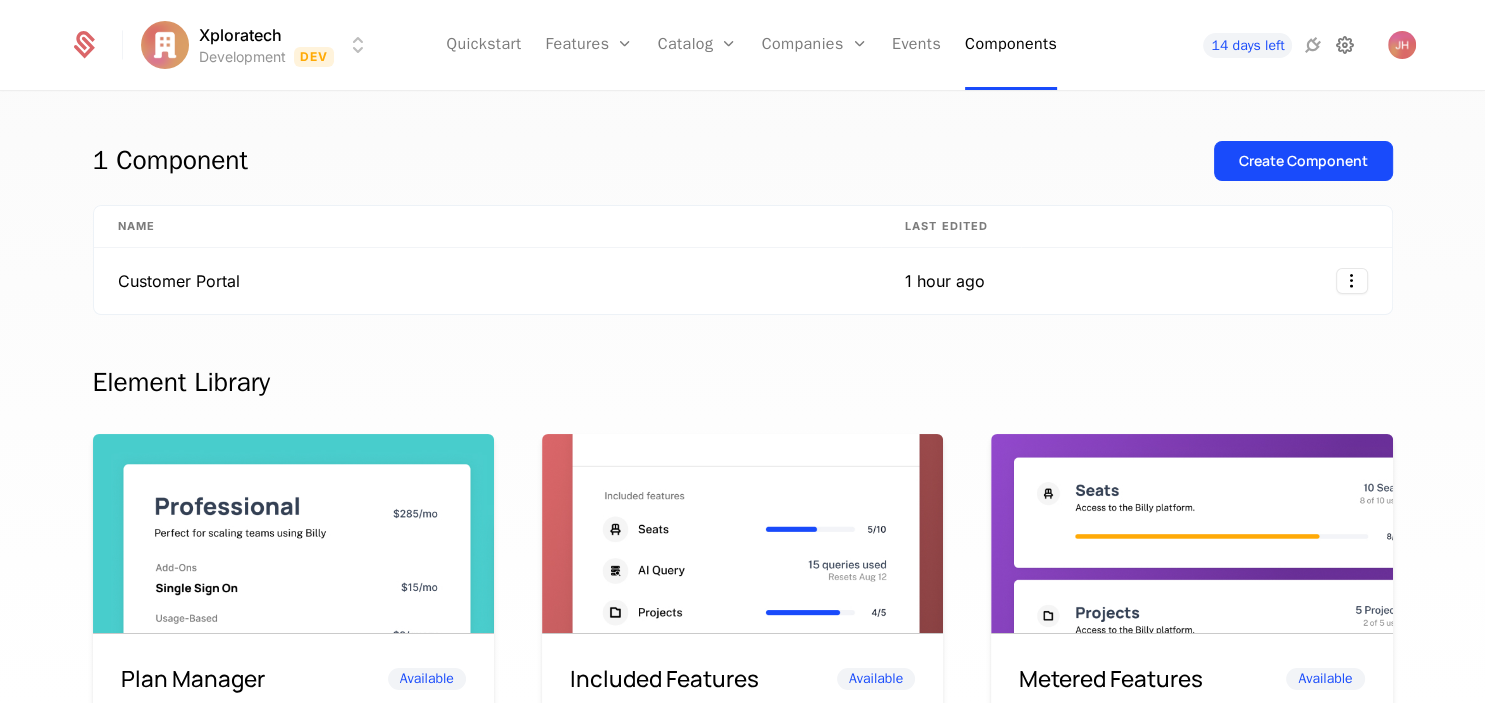 click at bounding box center (1344, 45) 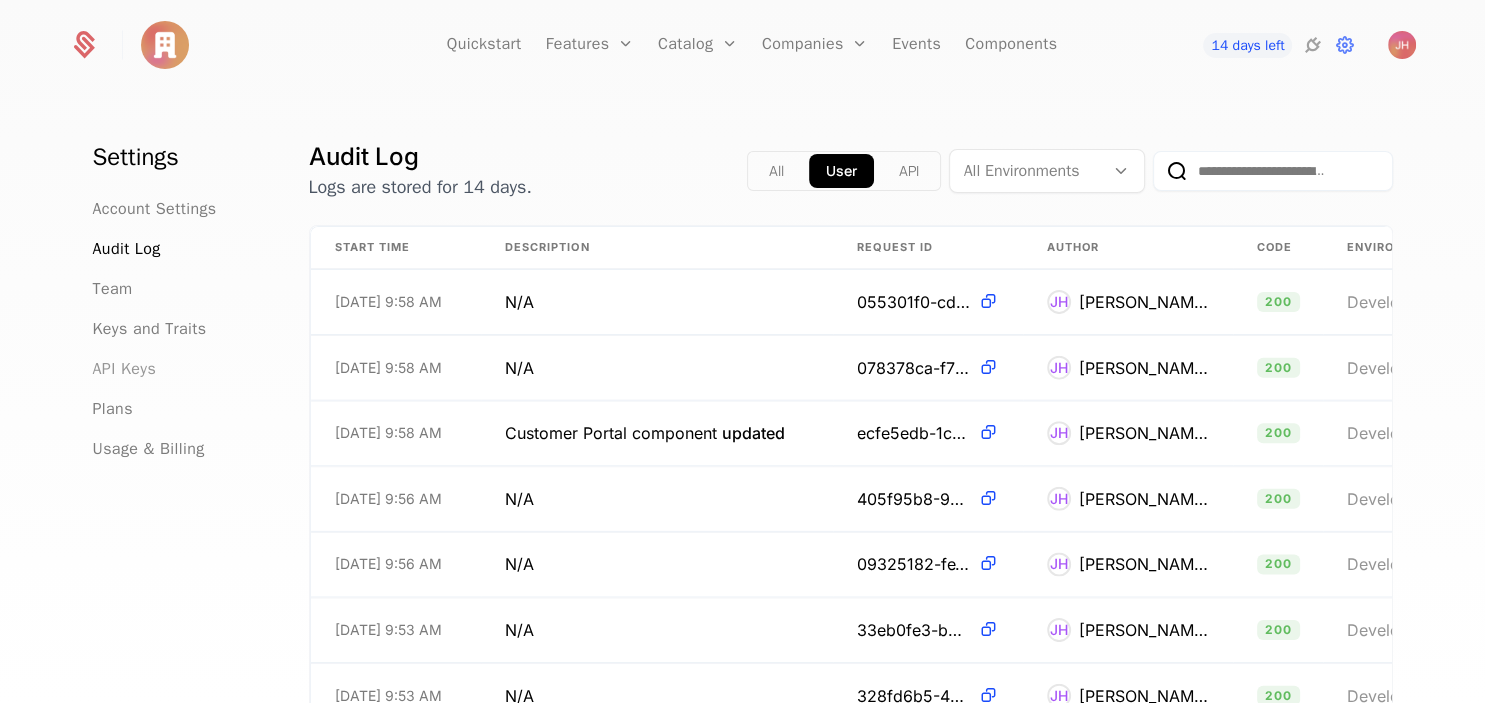 click on "API Keys" at bounding box center [125, 369] 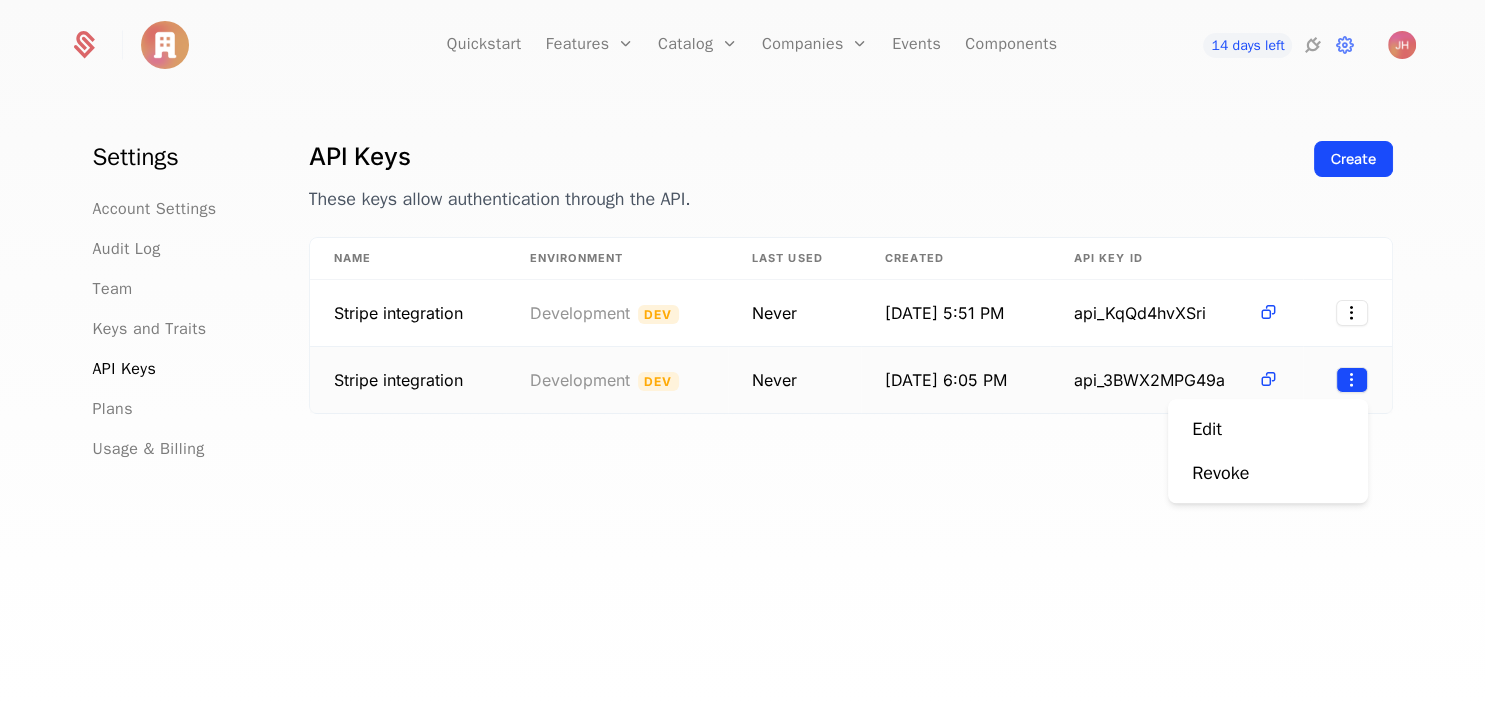 click on "Quickstart Features Features Flags Catalog Plans Add Ons Configuration Companies Companies Users Events Components 14 days left Settings Account Settings Audit Log Team Keys and Traits API Keys Plans Usage & Billing API Keys     These keys allow authentication through the API. Create Name Environment Last Used Created API Key ID Stripe integration Development Dev Never 7/5/25, 5:51 PM api_KqQd4hvXSri Stripe integration Development Dev Never 7/5/25, 6:05 PM api_3BWX2MPG49a
Edit Revoke" at bounding box center (742, 351) 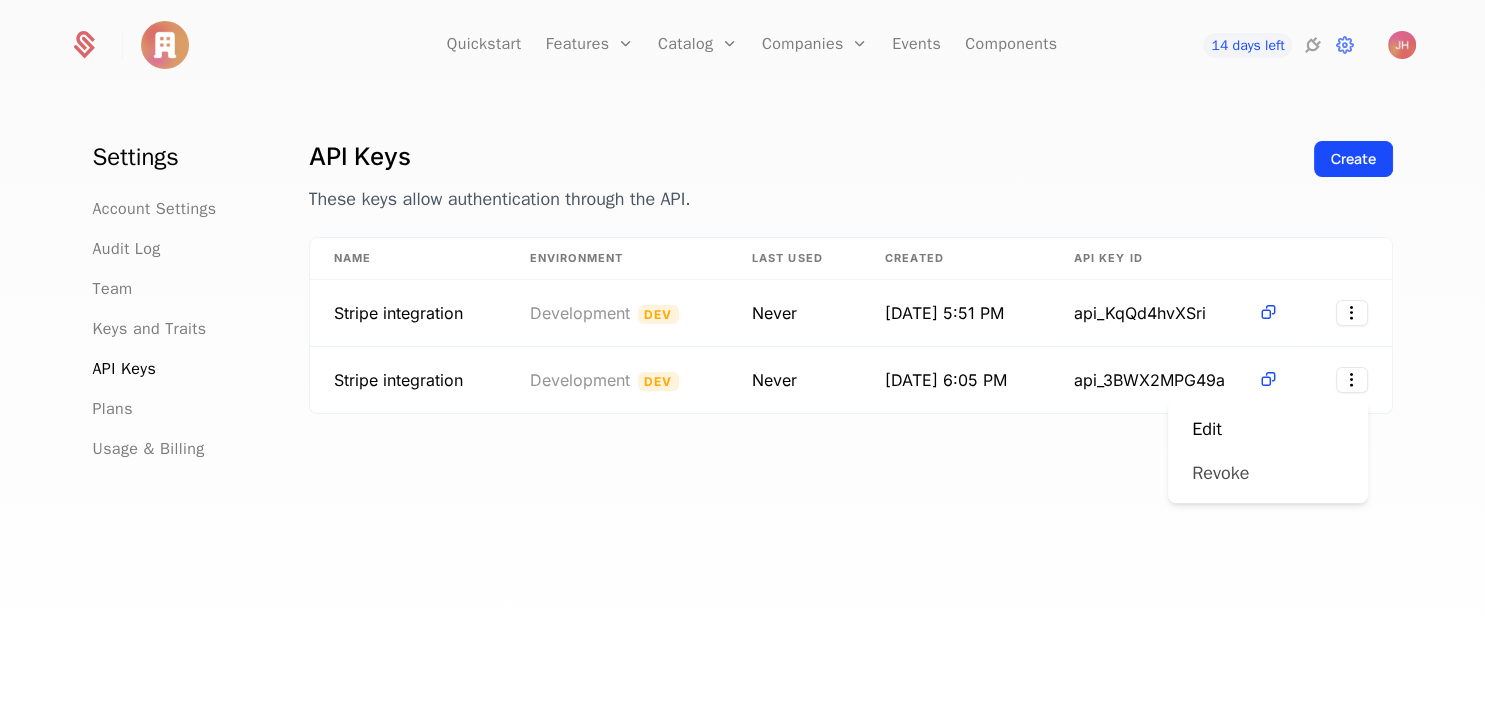 click on "Revoke" at bounding box center (1228, 473) 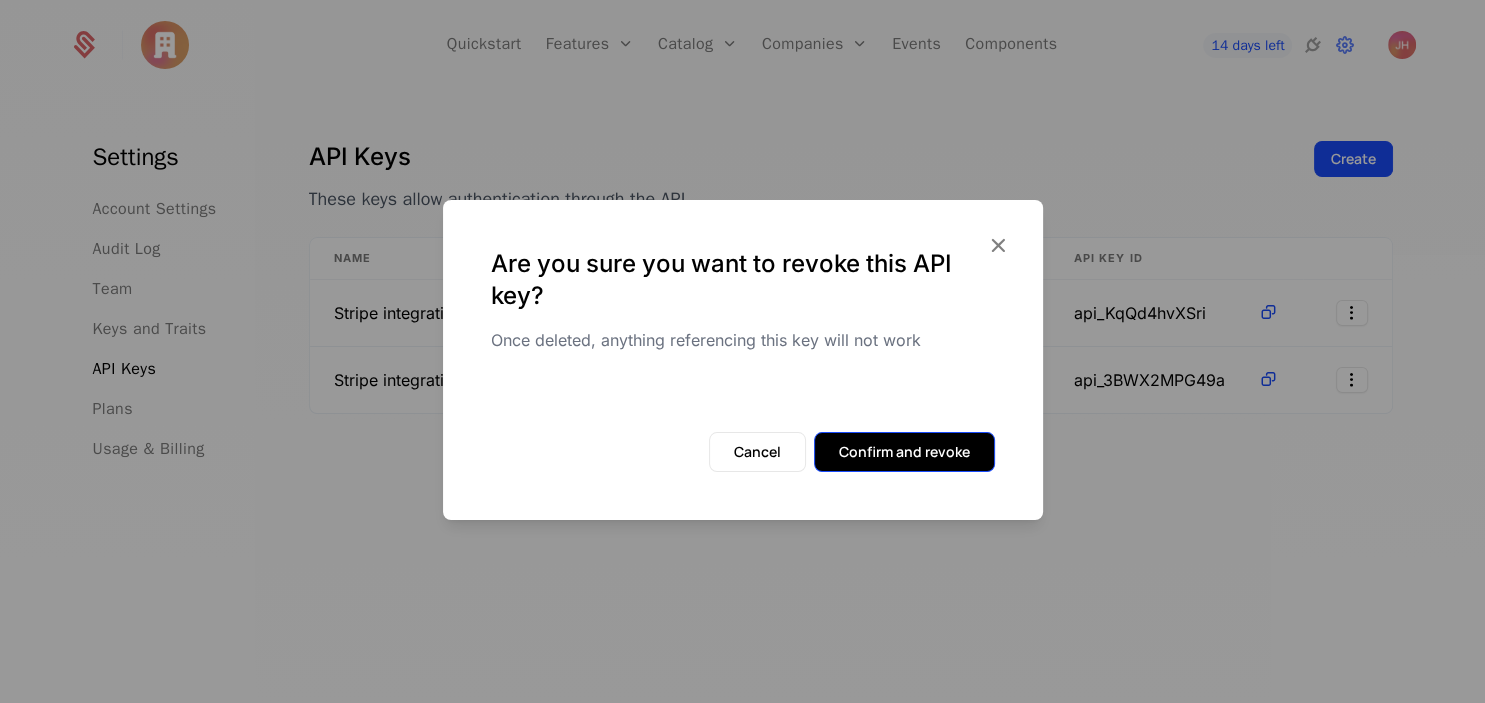 click on "Confirm and revoke" at bounding box center (904, 452) 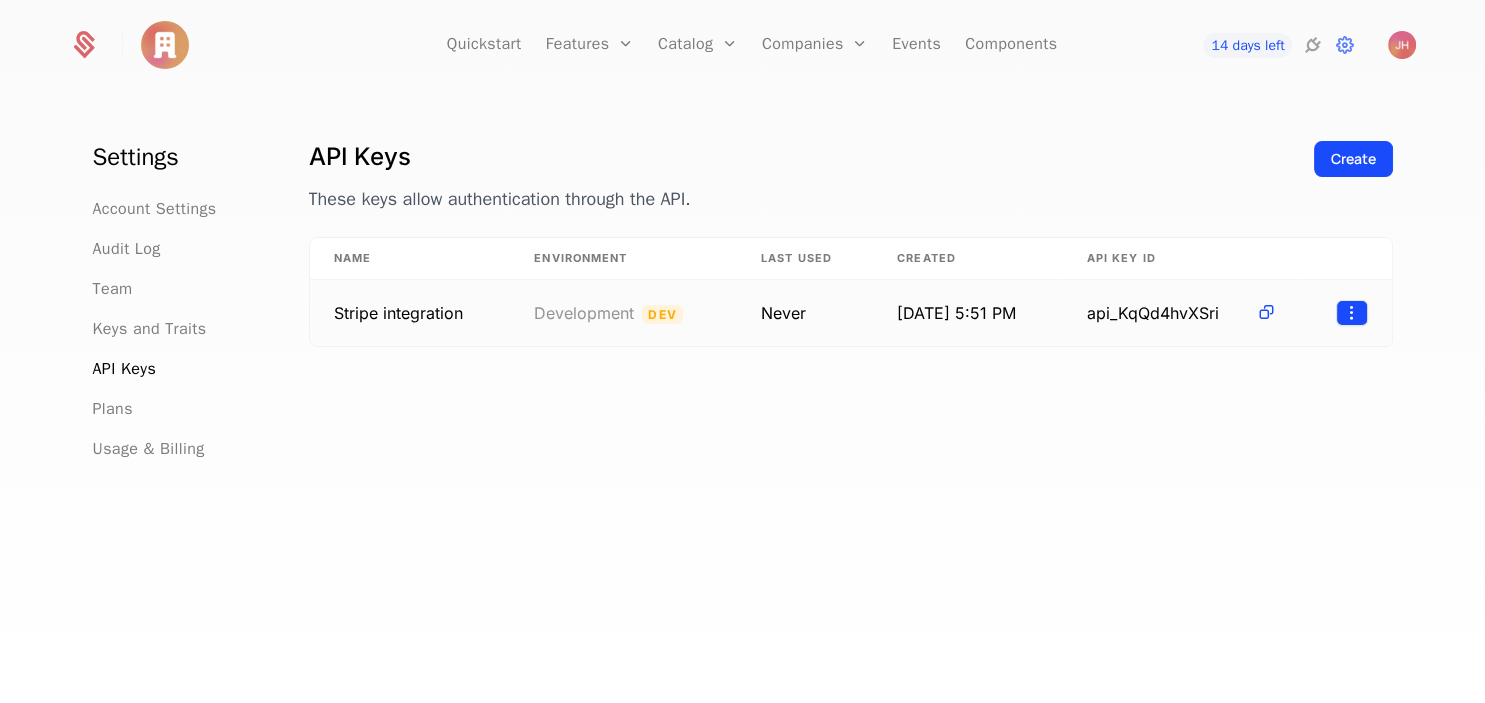 click on "Quickstart Features Features Flags Catalog Plans Add Ons Configuration Companies Companies Users Events Components 14 days left Settings Account Settings Audit Log Team Keys and Traits API Keys Plans Usage & Billing API Keys     These keys allow authentication through the API. Create Name Environment Last Used Created API Key ID Stripe integration Development Dev Never 7/5/25, 5:51 PM api_KqQd4hvXSri" at bounding box center (742, 351) 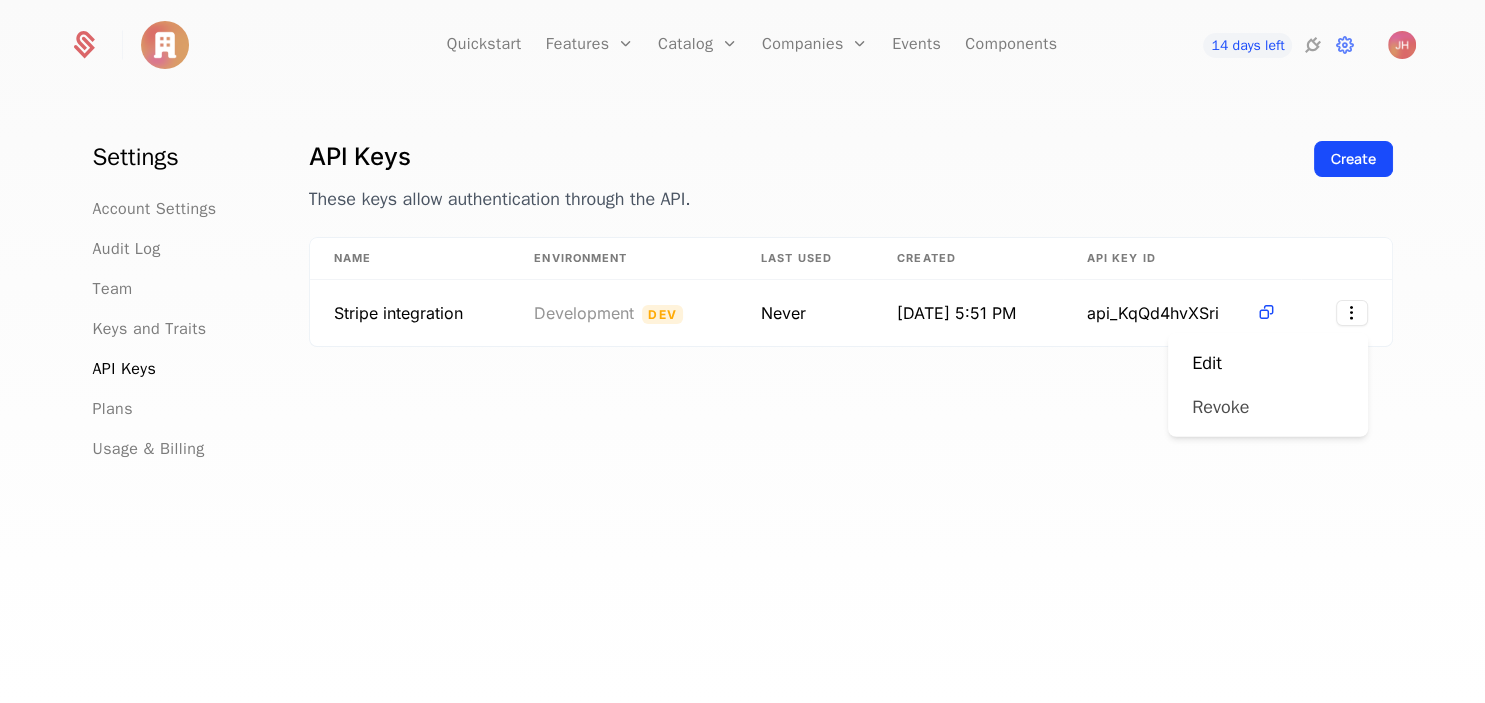 click on "Revoke" at bounding box center [1220, 407] 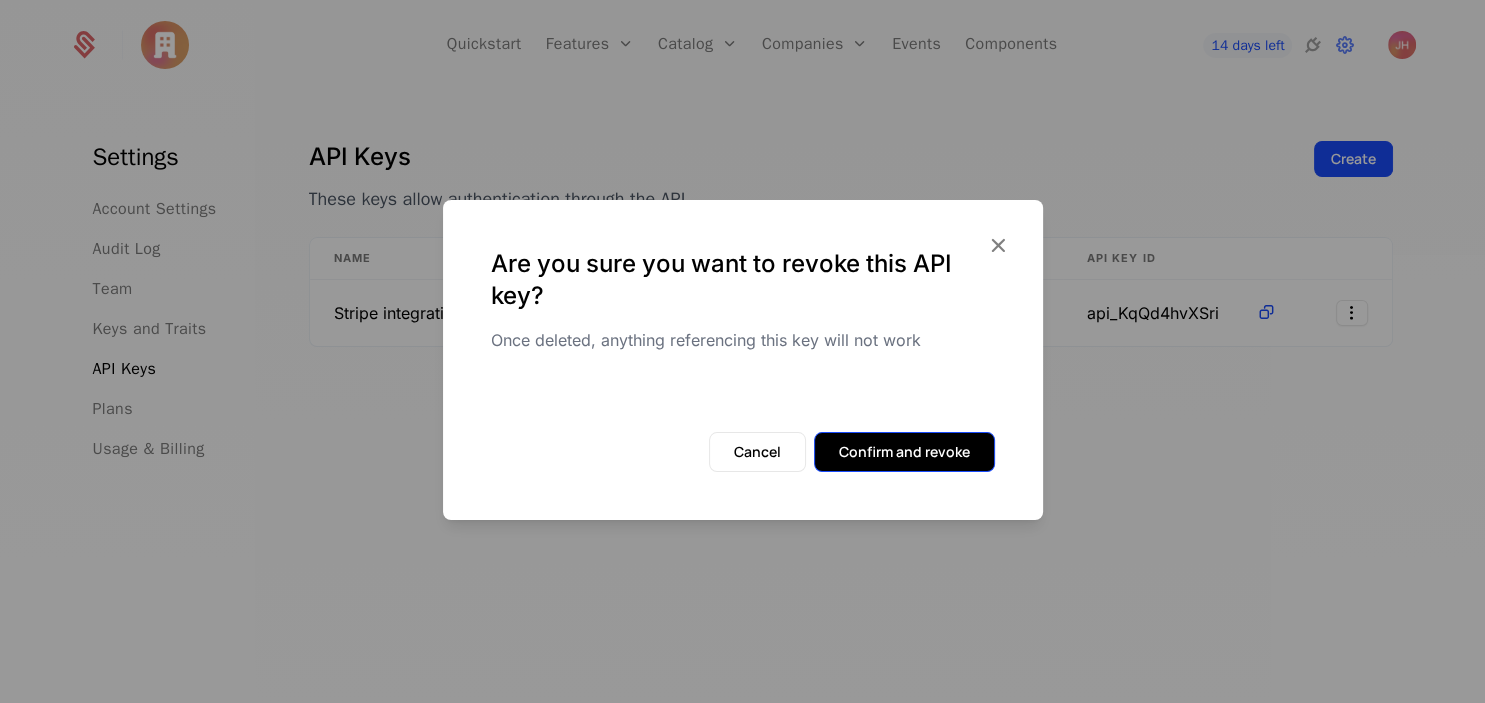 click on "Confirm and revoke" at bounding box center (904, 452) 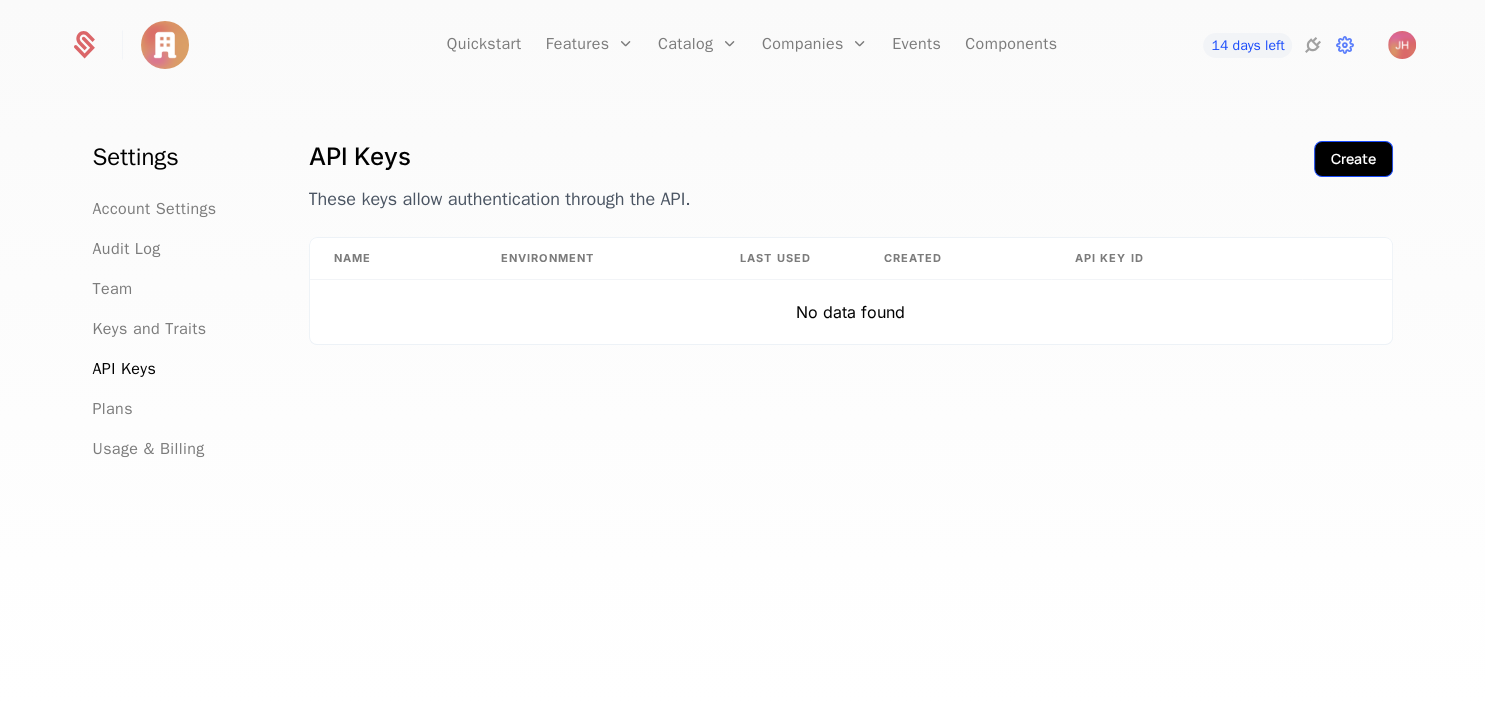 click on "Create" at bounding box center (1353, 159) 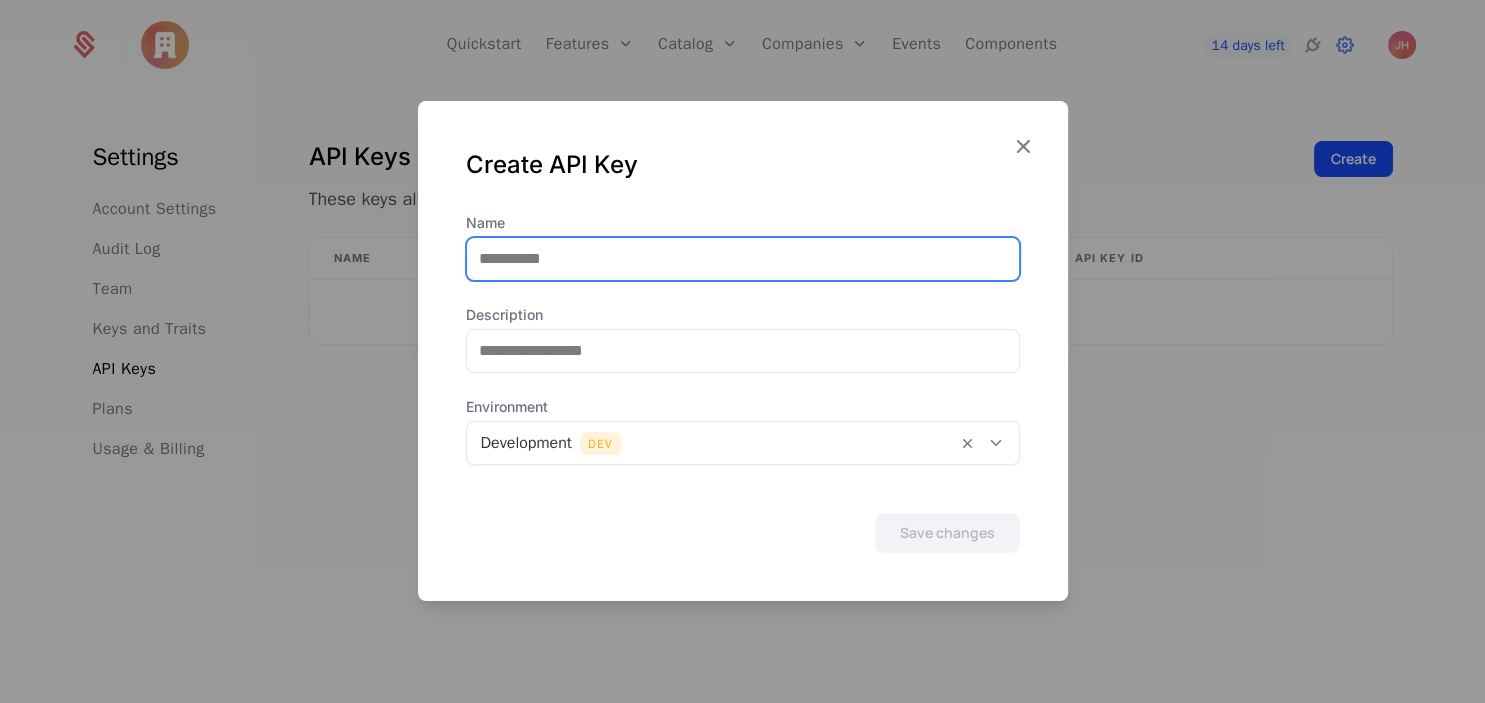 click on "Name" at bounding box center (743, 259) 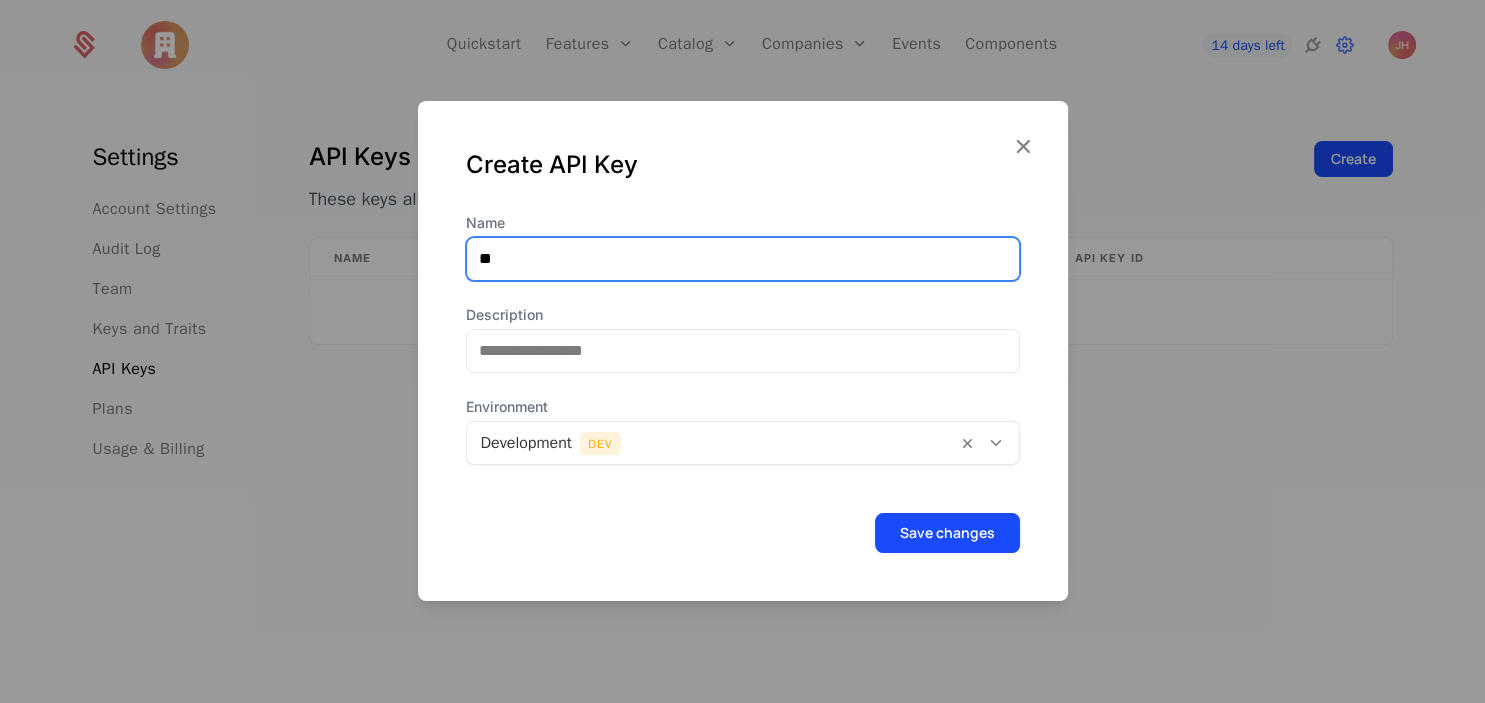 type on "*" 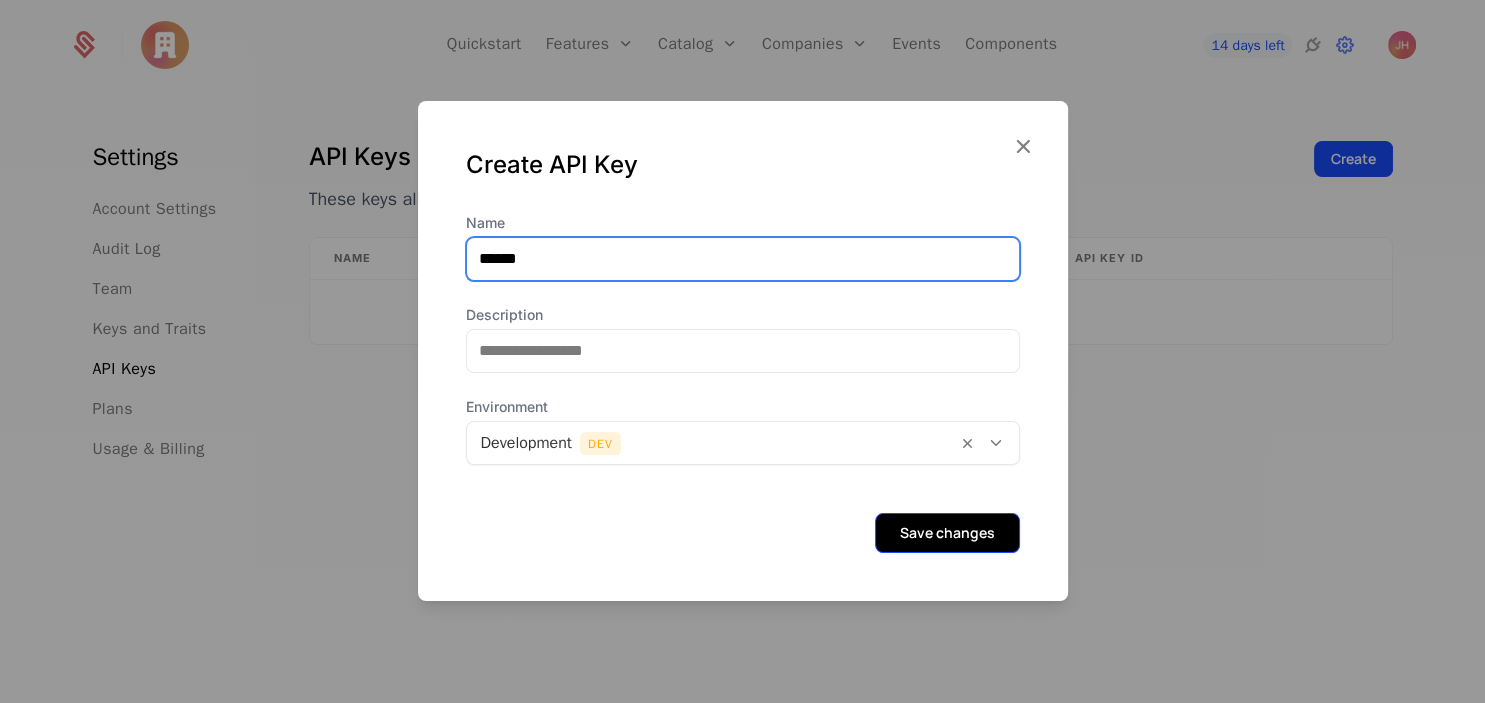 type on "******" 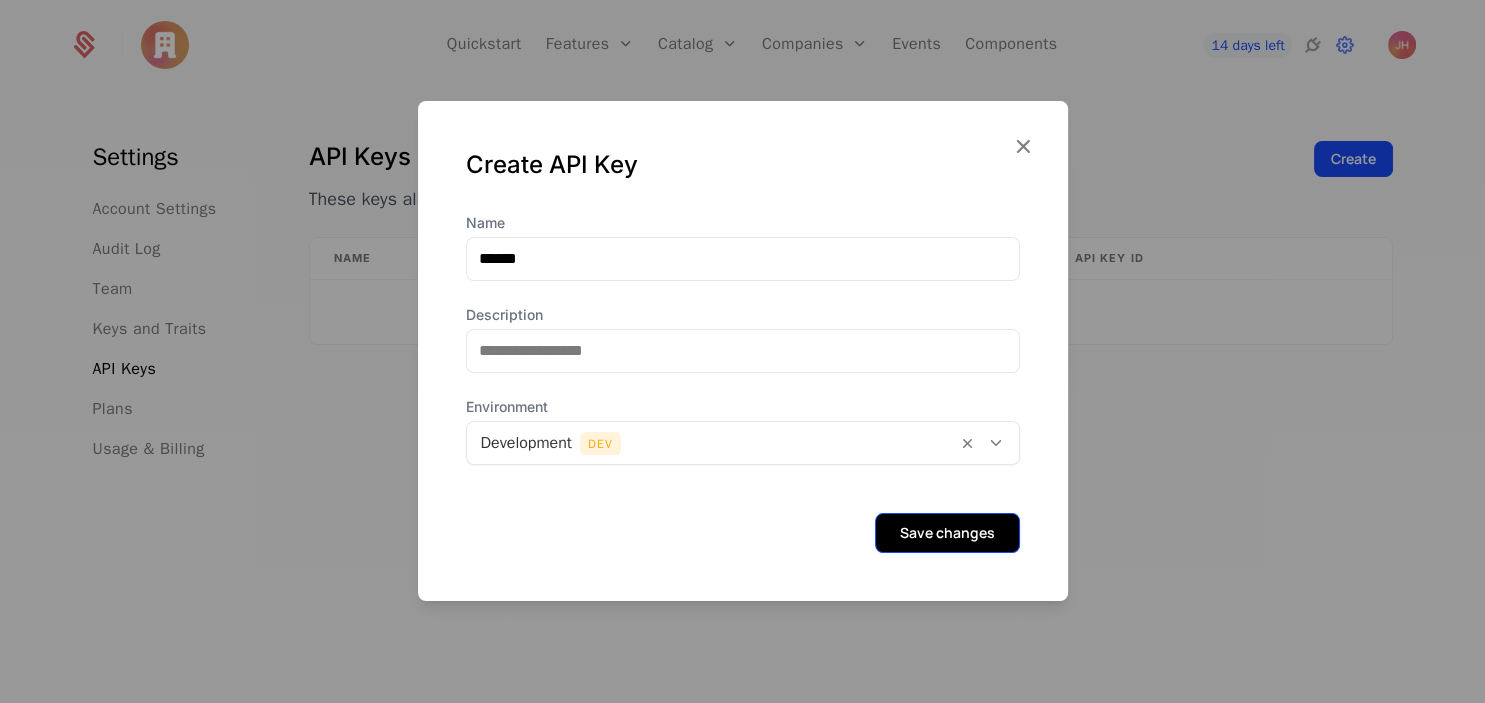 click on "Save changes" at bounding box center [947, 533] 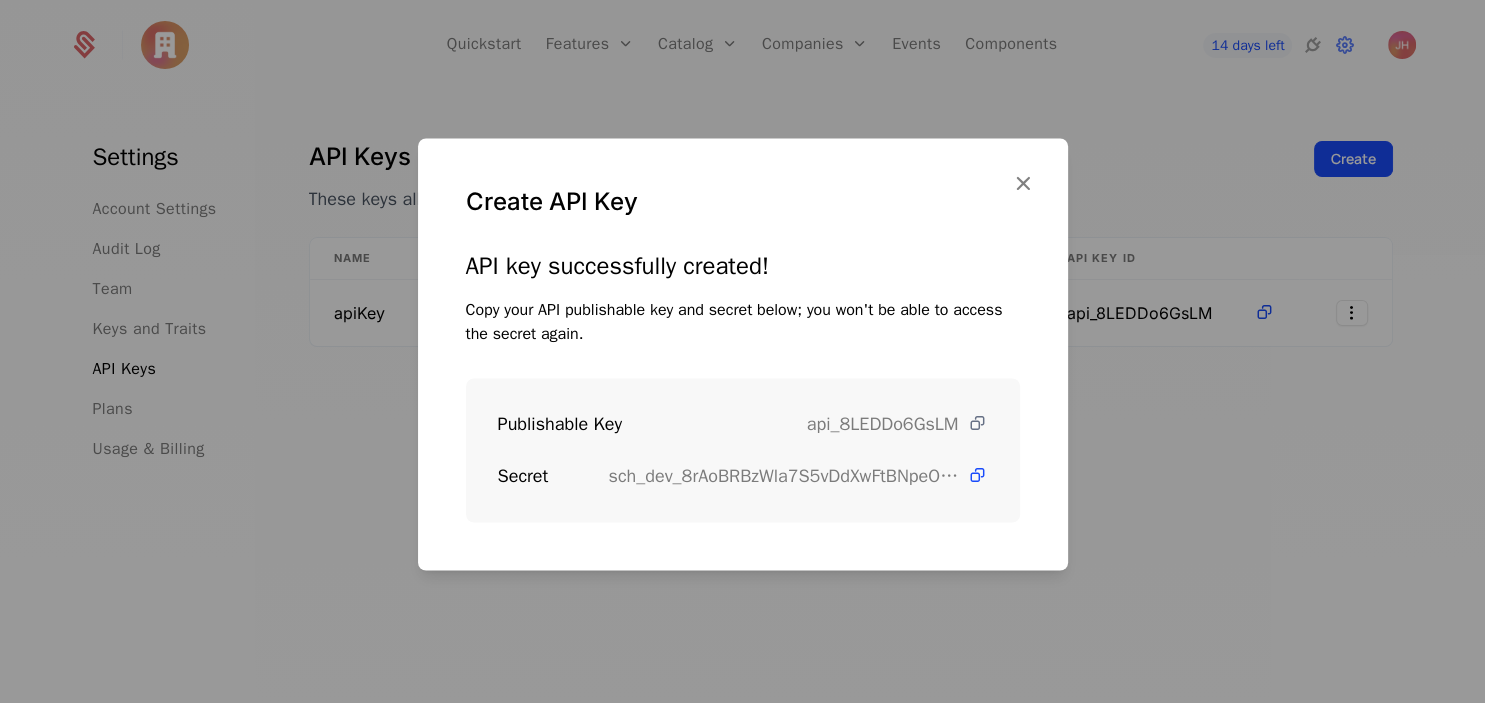 click at bounding box center (977, 423) 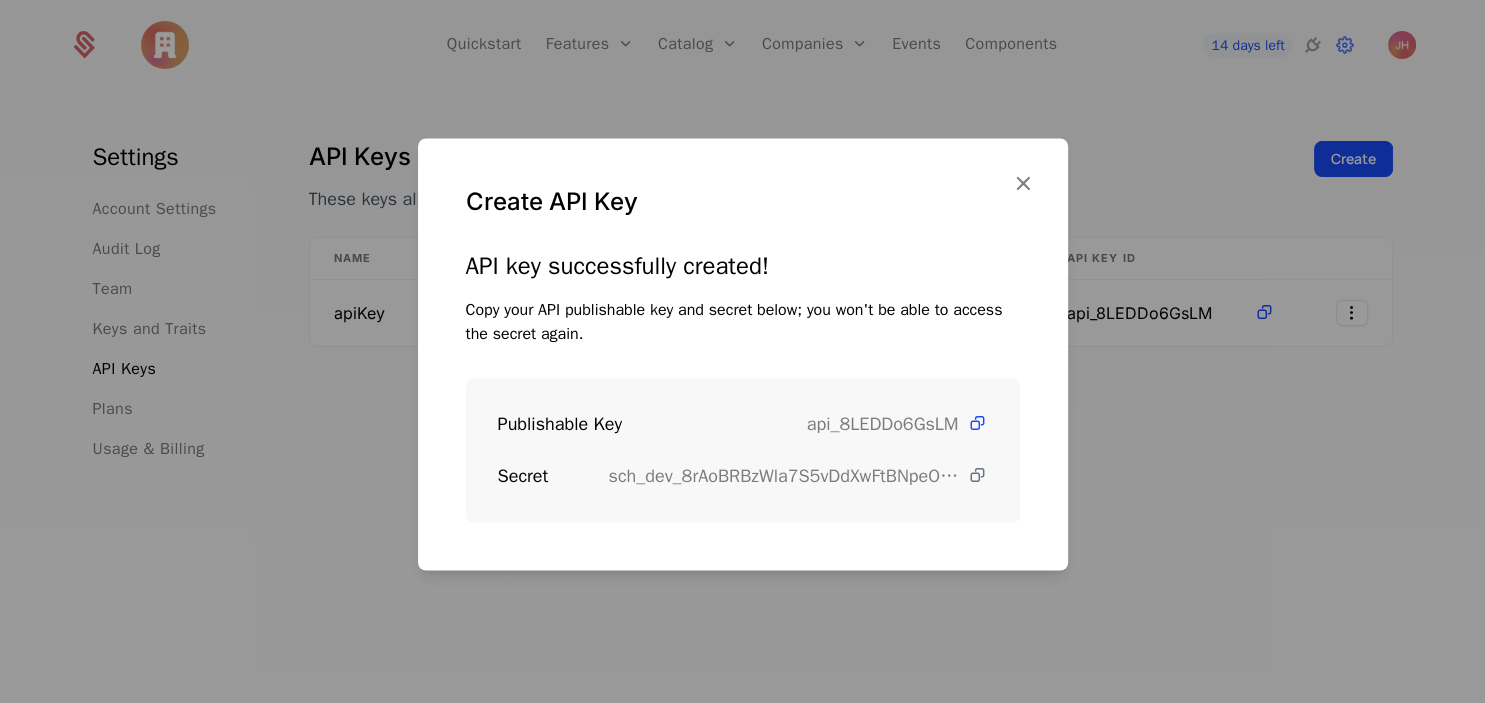click at bounding box center (977, 475) 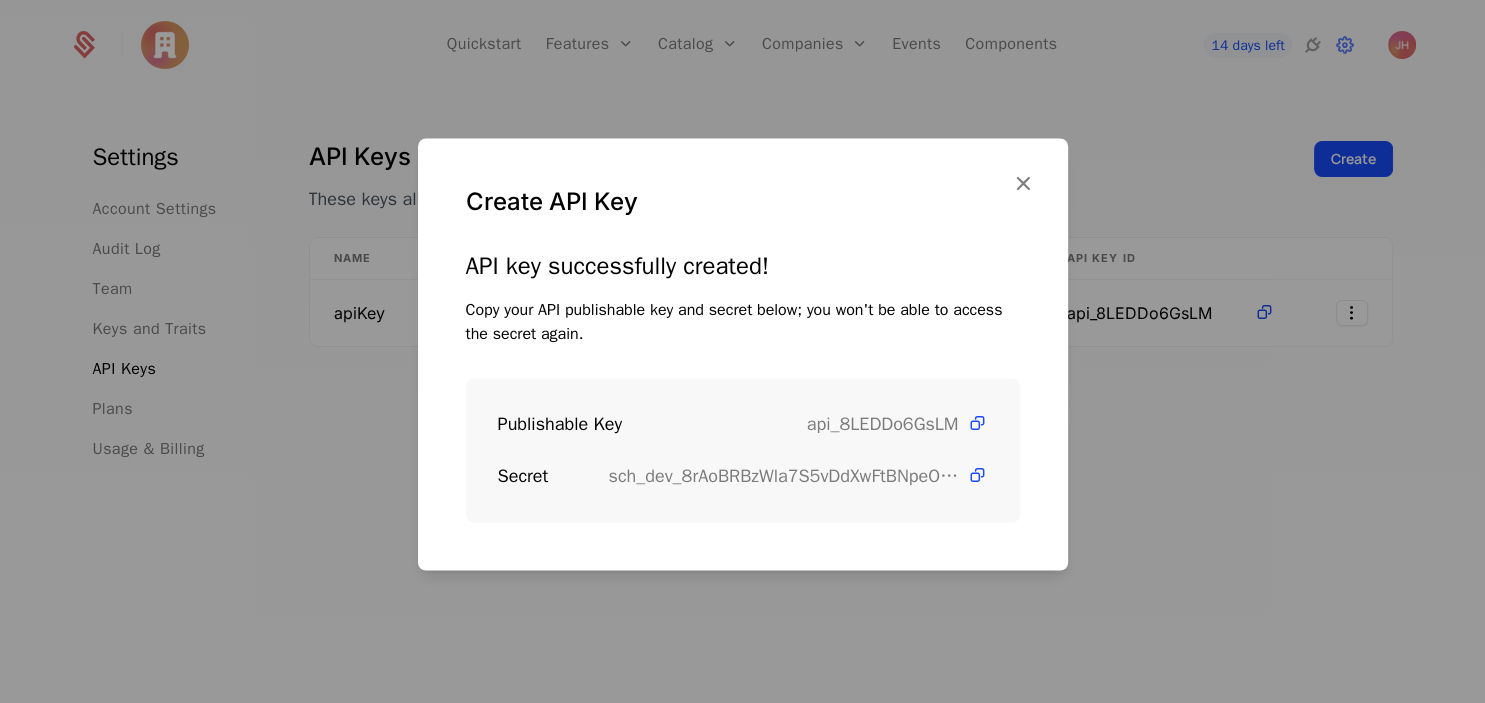 click at bounding box center (742, 351) 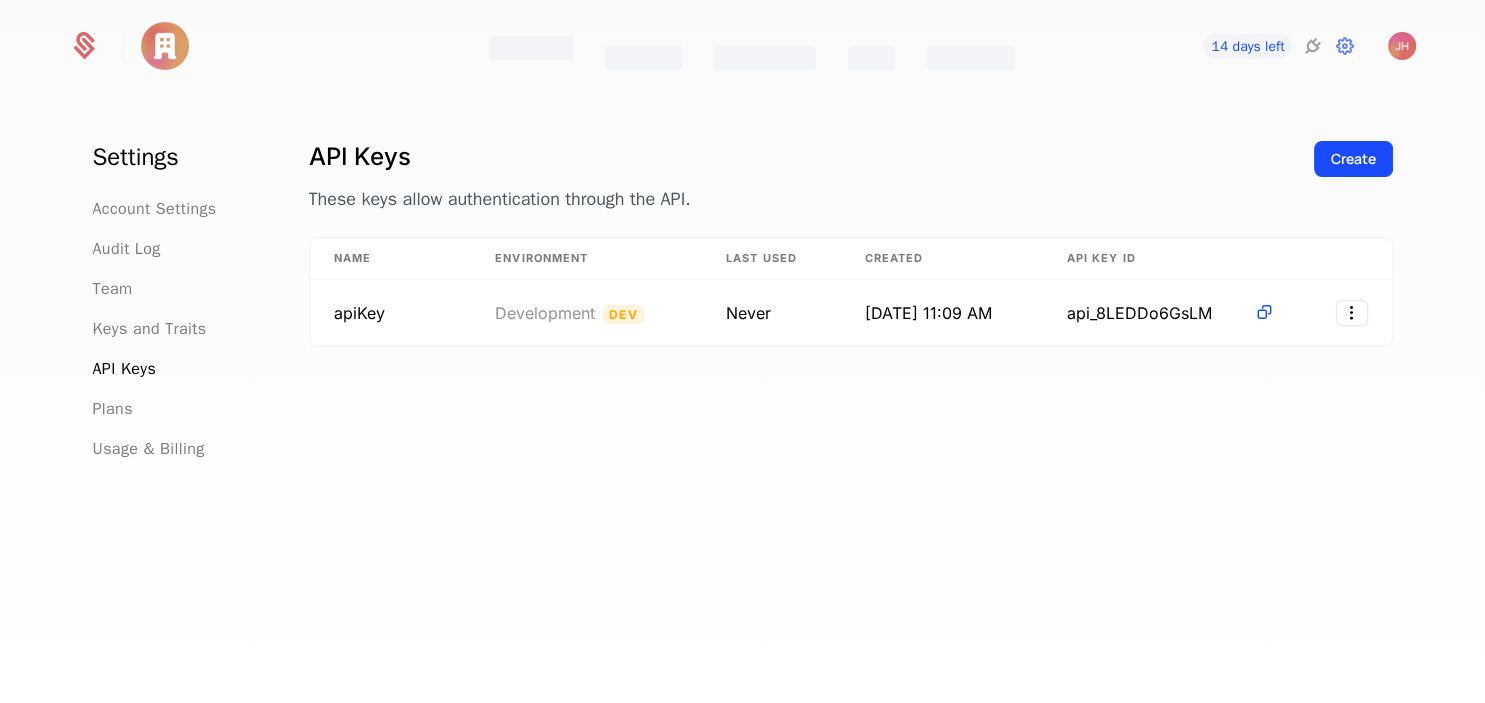 click on "Components" at bounding box center [971, 58] 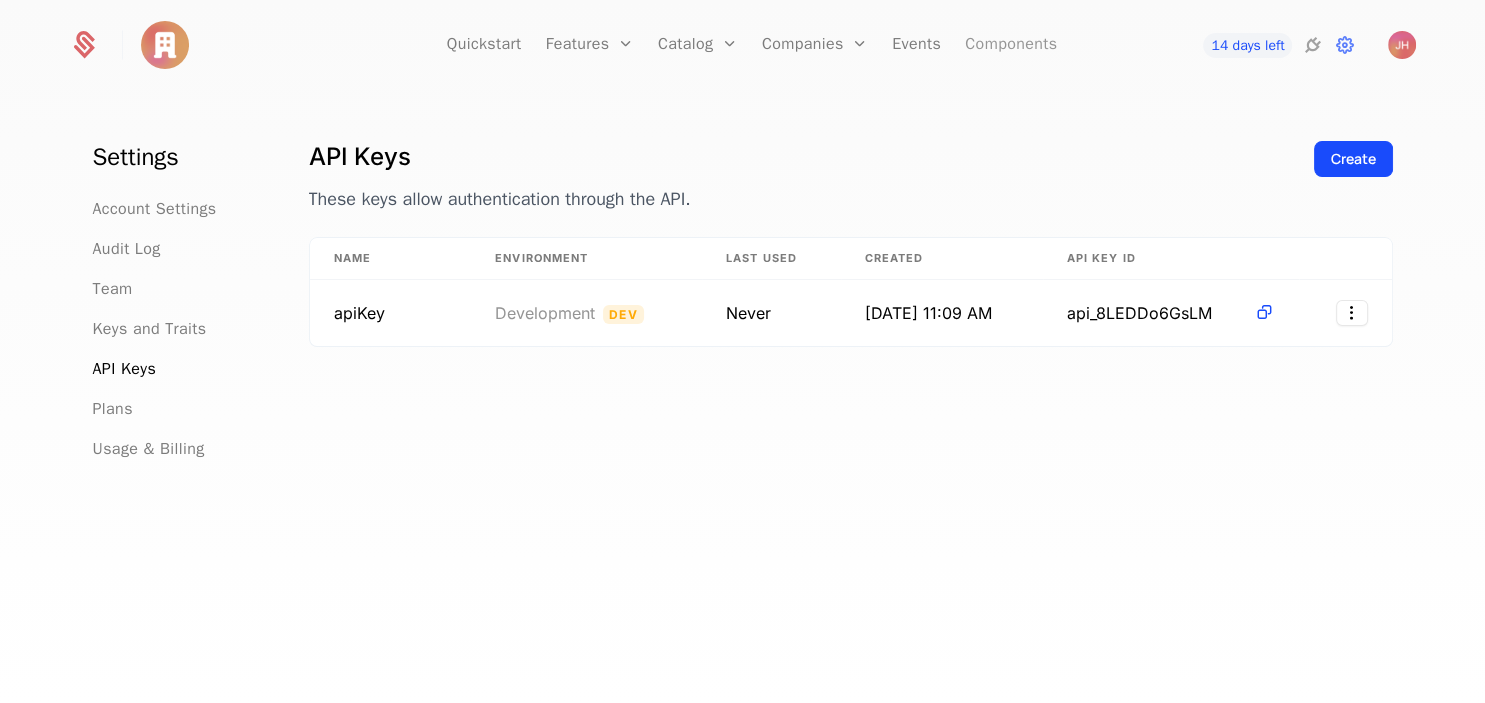 click on "Components" at bounding box center [1011, 45] 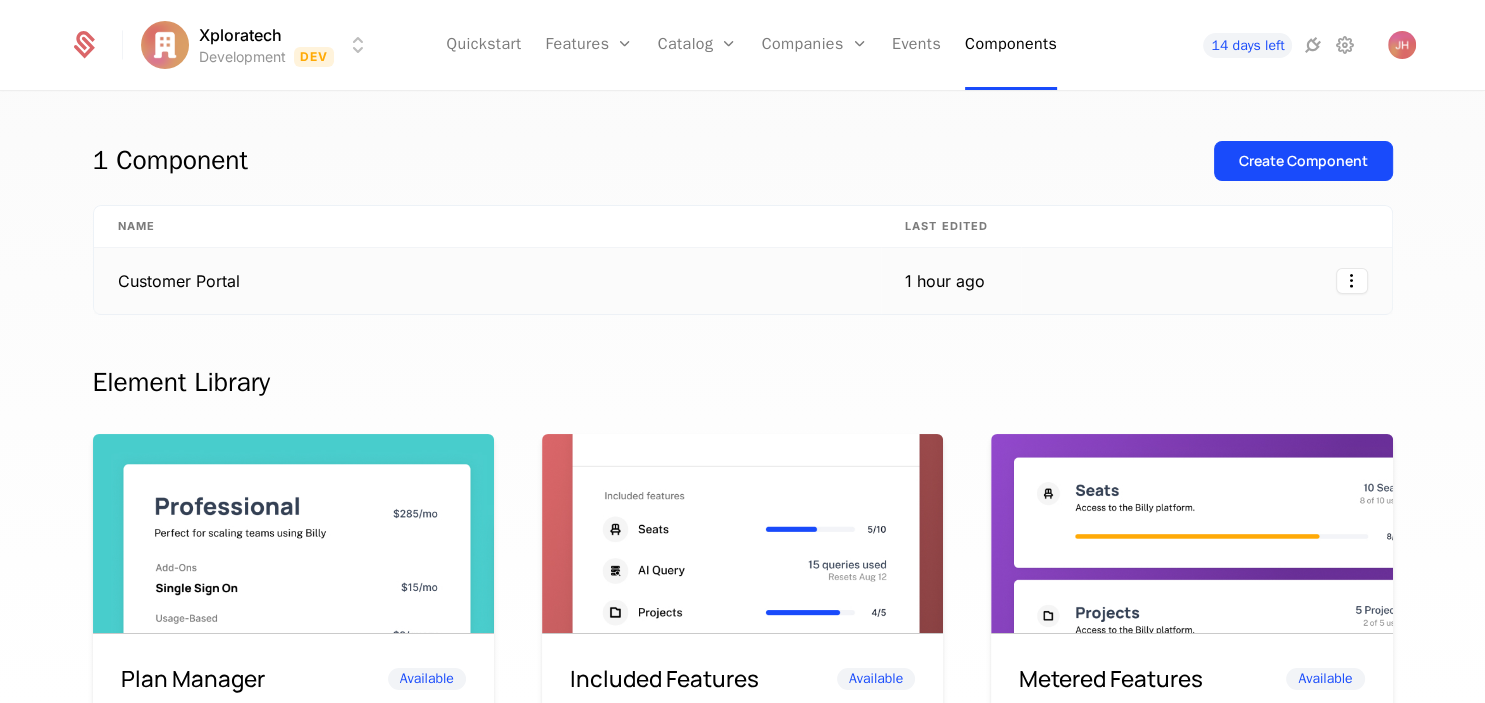click on "Customer Portal" at bounding box center (487, 281) 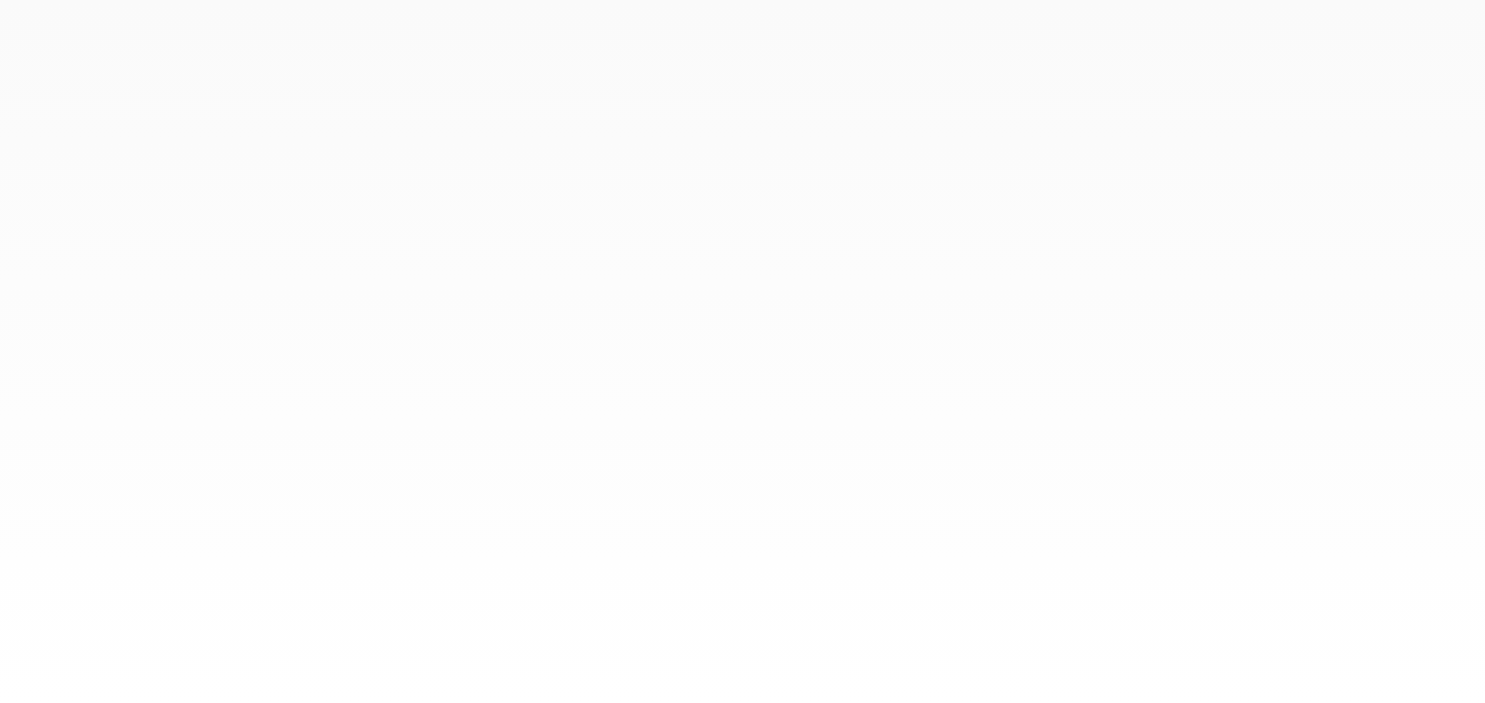 scroll, scrollTop: 0, scrollLeft: 0, axis: both 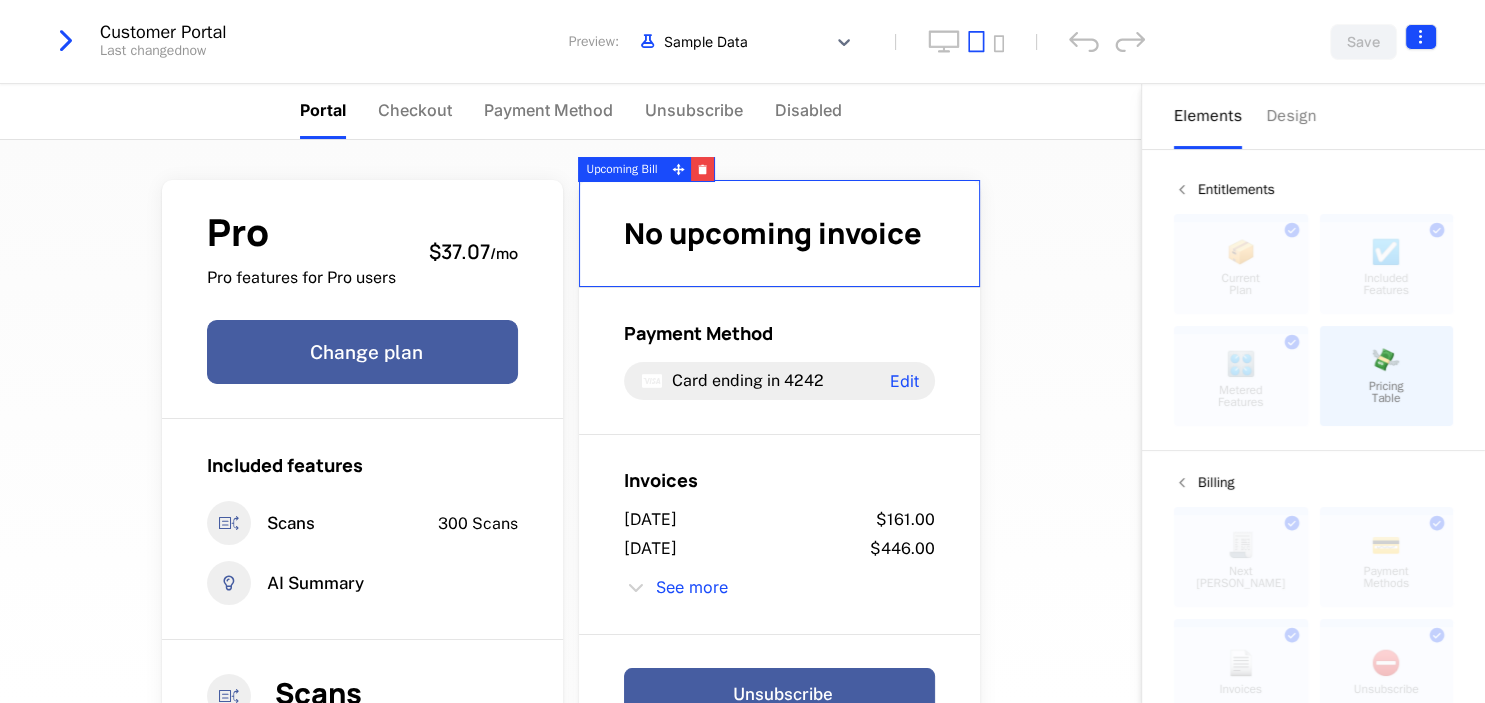 click on "Xploratech Development Dev Quickstart Features Features Flags Catalog Plans Add Ons Configuration Companies Companies Users Events Components 14 days left Customer Portal Last changed  now Preview: Sample Data Save Portal Checkout Payment Method Unsubscribe Disabled Pro Pro features for Pro users $37.07 / mo Change plan Included features Scans 300   Scans AI Summary Scans Scans the receipt for information 149   Scans Limit of 300 149 / 300 No upcoming invoice Payment Method Card ending in   4242 Edit Invoices July 12, 2025 $161.00 July 10, 2025 $446.00 See more Unsubscribe Powered by   Elements Design Entitlements 📦 Current Plan This component can only be used once ☑️ Included Features This component can only be used once 🎛️ Metered Features This component can only be used once 💸 Pricing Table Billing 🧾 Next Bill Due This component can only be used once 💳 Payment Methods This component can only be used once 📄 Invoices This component can only be used once ⛔️ Unsubscribe ." at bounding box center (742, 351) 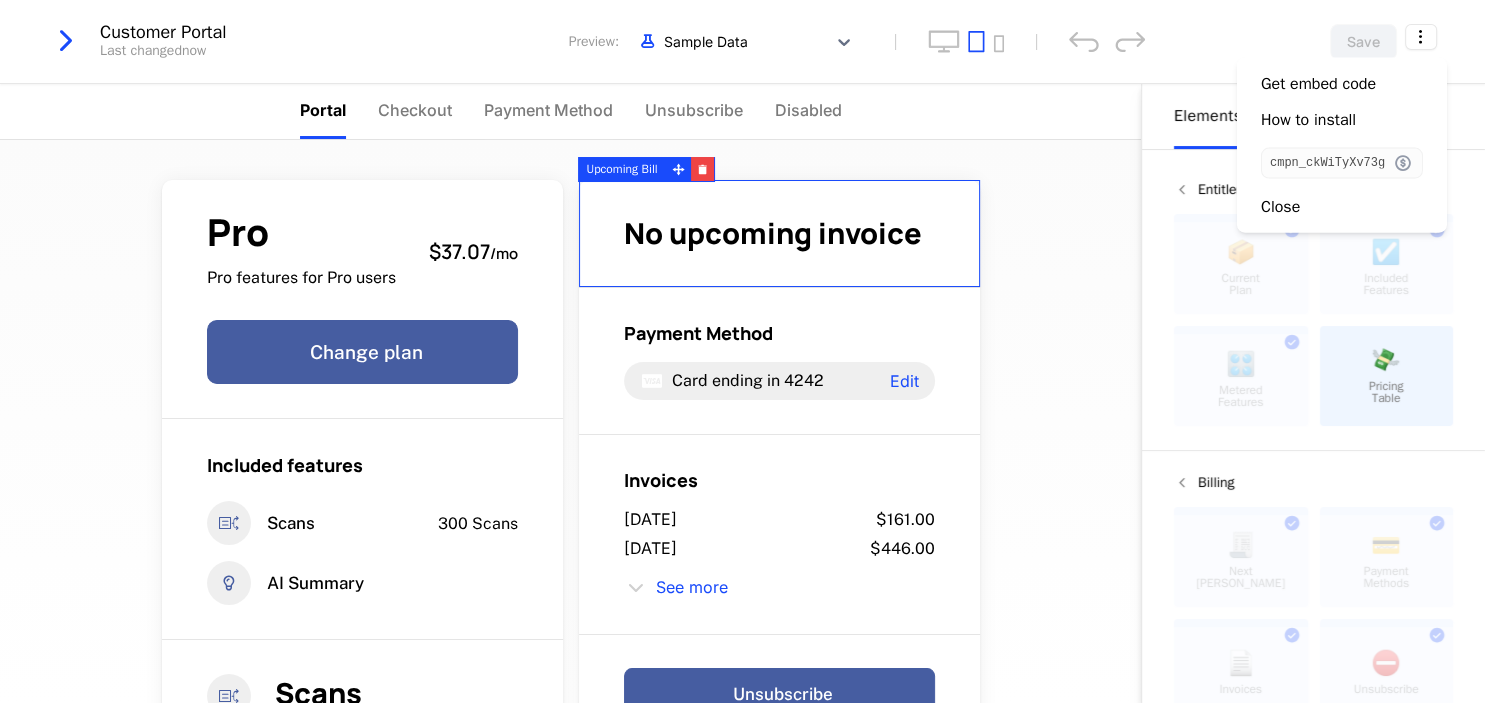 click at bounding box center (1403, 163) 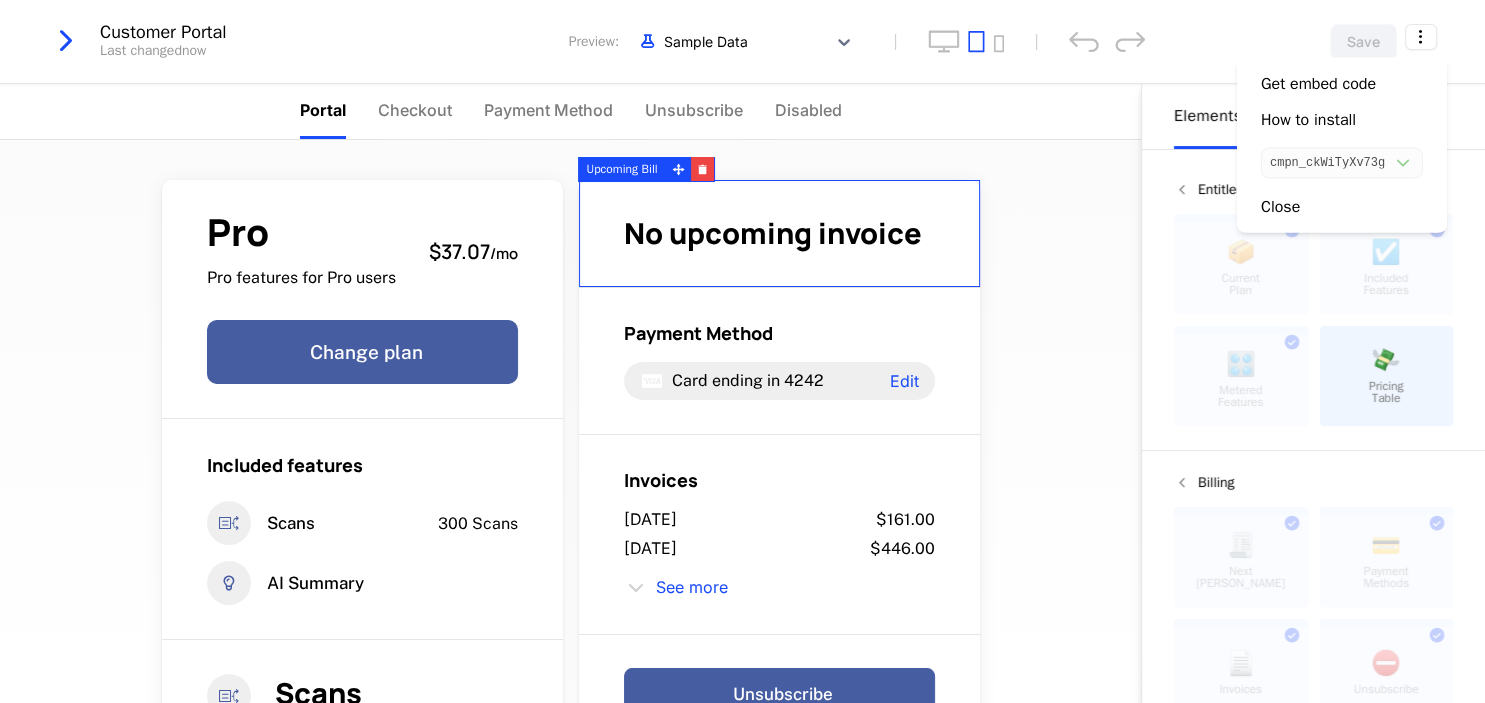 click on "cmpn_ckWiTyXv73g" at bounding box center [1327, 163] 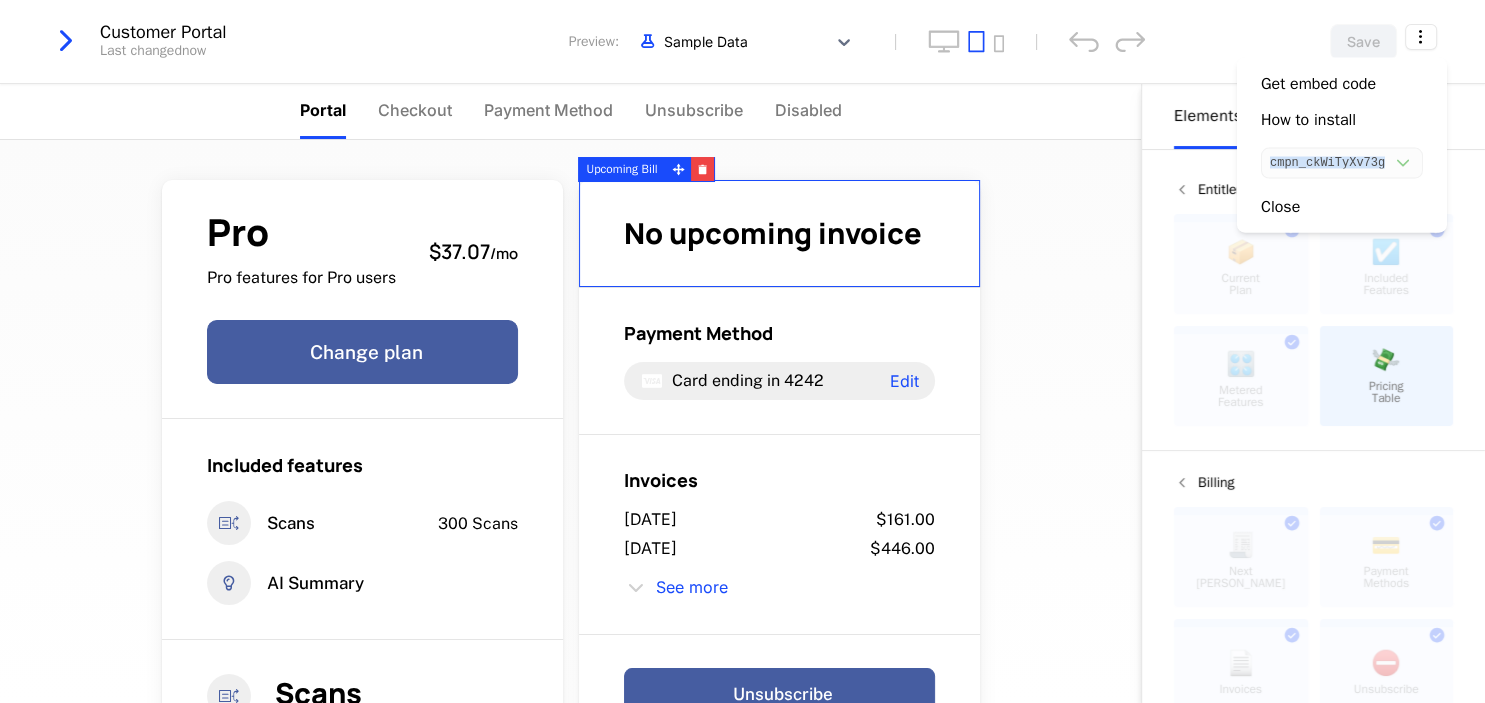 click on "cmpn_ckWiTyXv73g" at bounding box center (1327, 163) 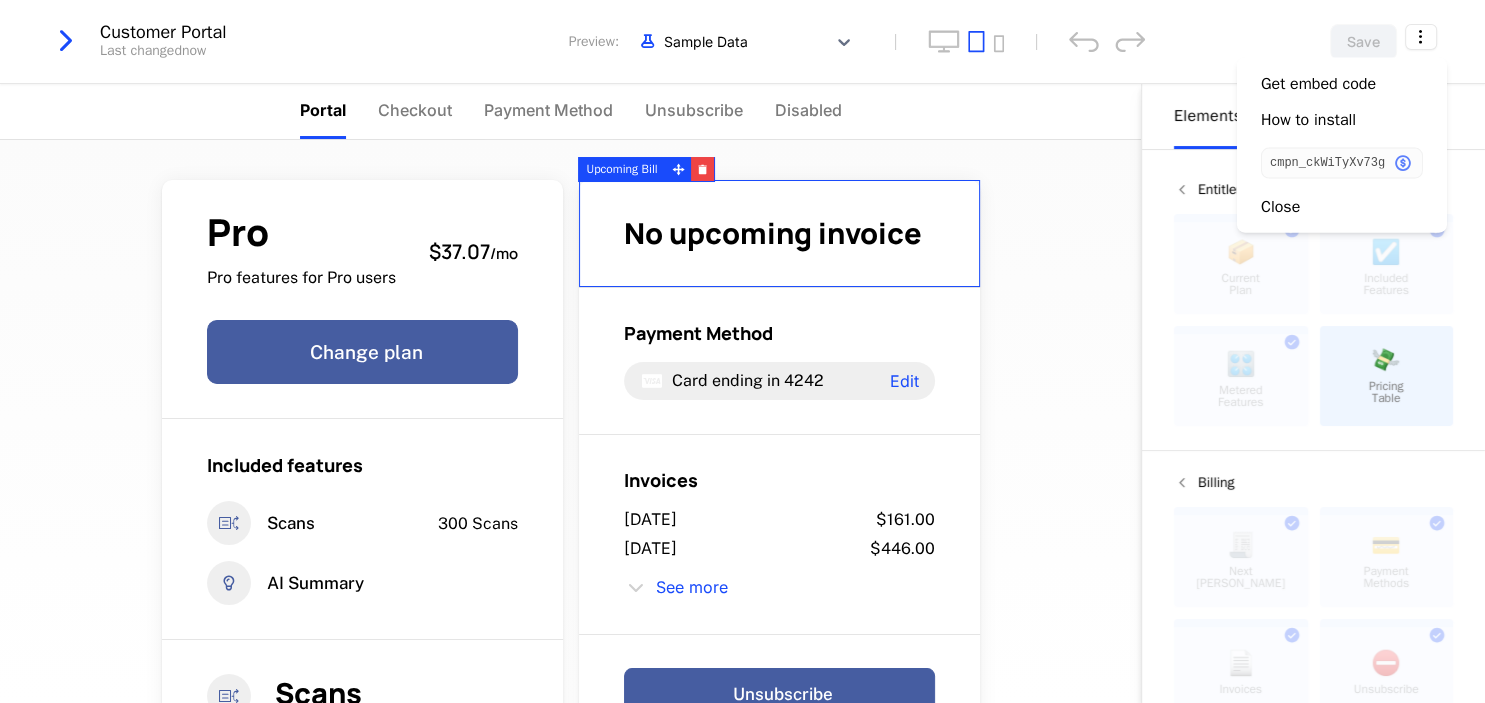 click on "cmpn_ckWiTyXv73g" at bounding box center (1327, 163) 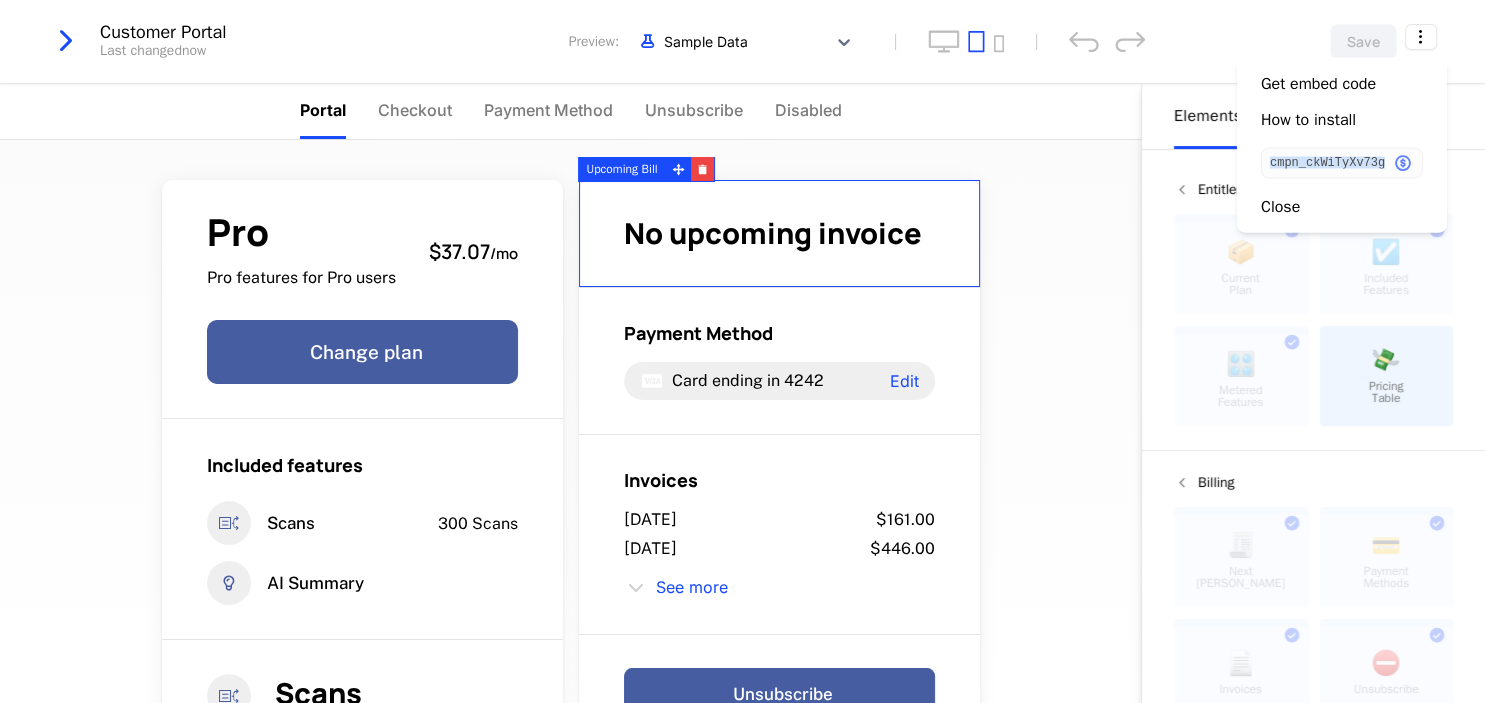 click on "cmpn_ckWiTyXv73g" at bounding box center (1327, 163) 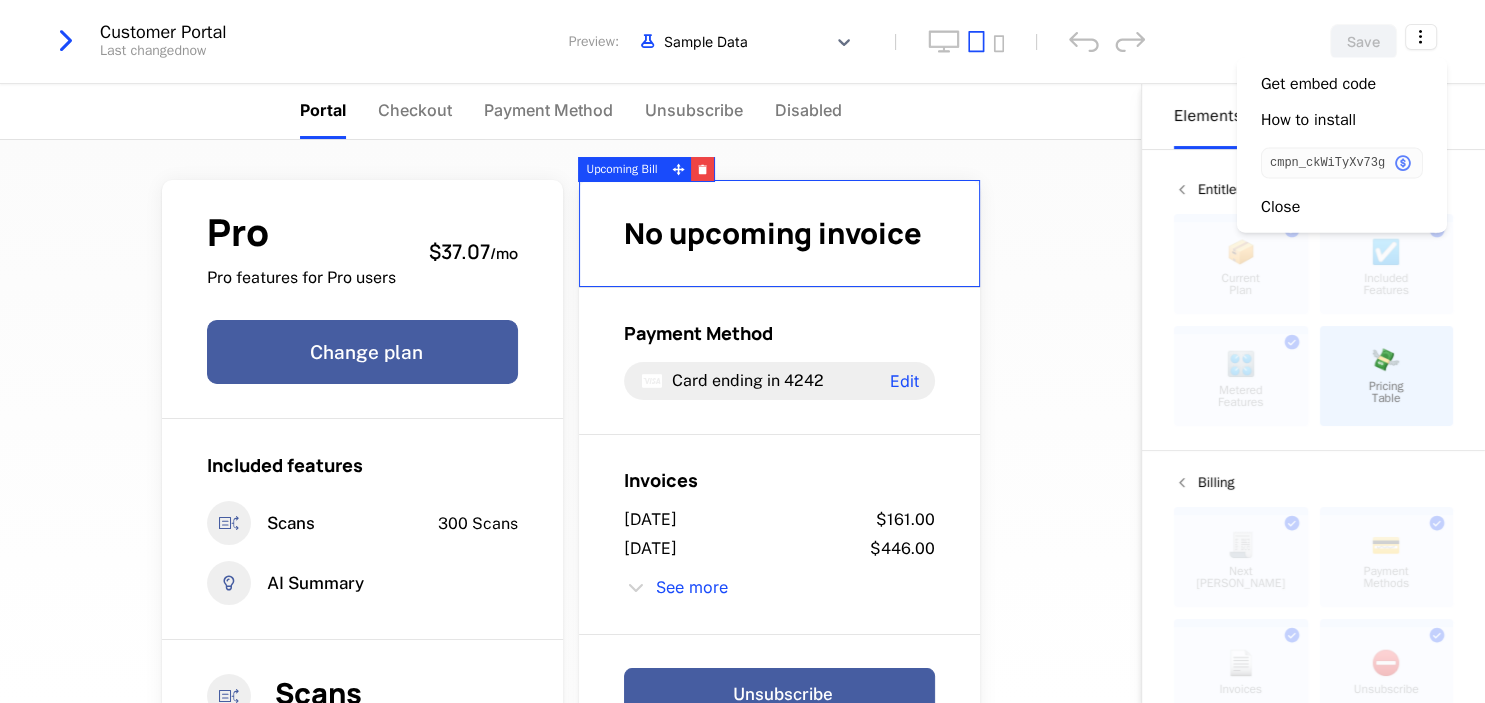 click on "cmpn_ckWiTyXv73g" at bounding box center [1327, 163] 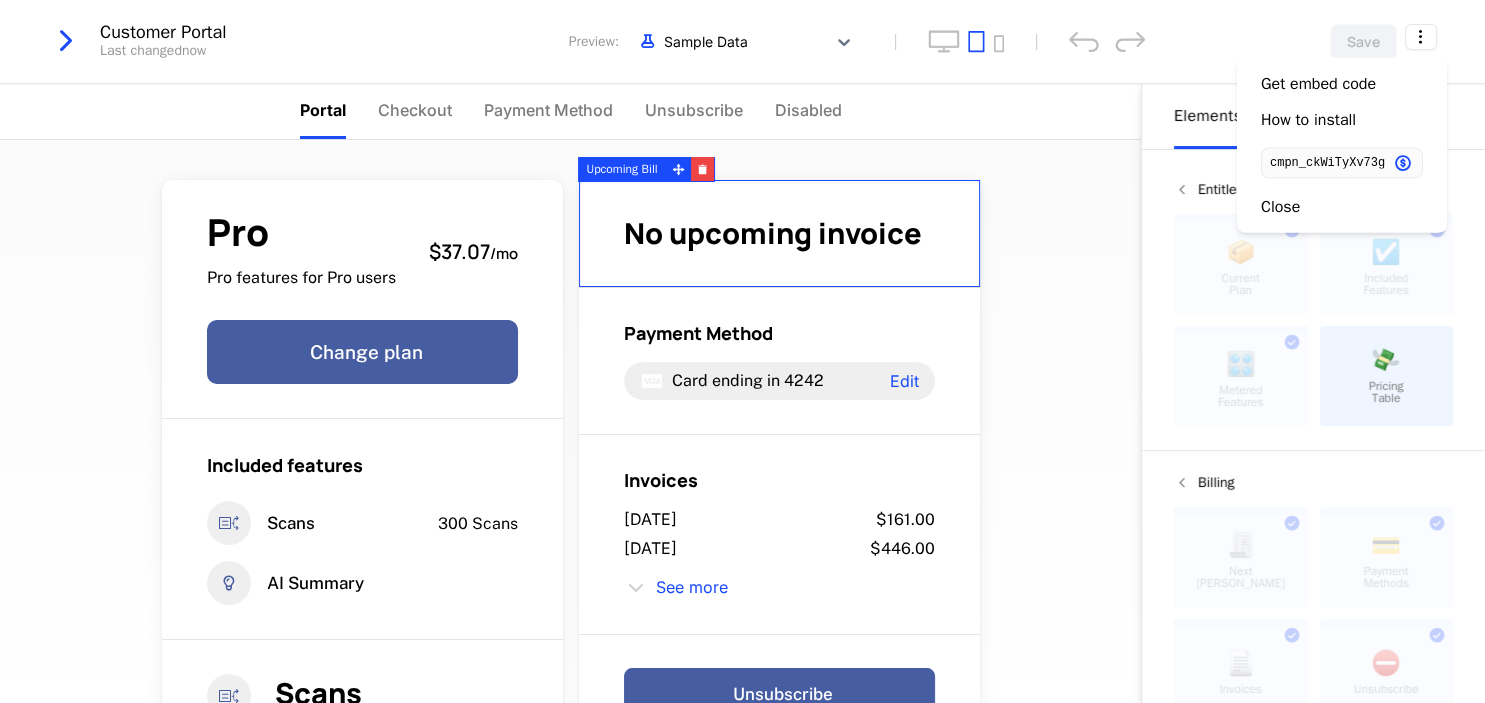 click on "Xploratech Development Dev Quickstart Features Features Flags Catalog Plans Add Ons Configuration Companies Companies Users Events Components 14 days left Customer Portal Last changed  now Preview: Sample Data Save Portal Checkout Payment Method Unsubscribe Disabled Pro Pro features for Pro users $37.07 / mo Change plan Included features Scans 300   Scans AI Summary Scans Scans the receipt for information 149   Scans Limit of 300 149 / 300 No upcoming invoice Payment Method Card ending in   4242 Edit Invoices July 12, 2025 $161.00 July 10, 2025 $446.00 See more Unsubscribe Powered by   Elements Design Entitlements 📦 Current Plan This component can only be used once ☑️ Included Features This component can only be used once 🎛️ Metered Features This component can only be used once 💸 Pricing Table Billing 🧾 Next Bill Due This component can only be used once 💳 Payment Methods This component can only be used once 📄 Invoices This component can only be used once ⛔️ Unsubscribe ." at bounding box center (742, 351) 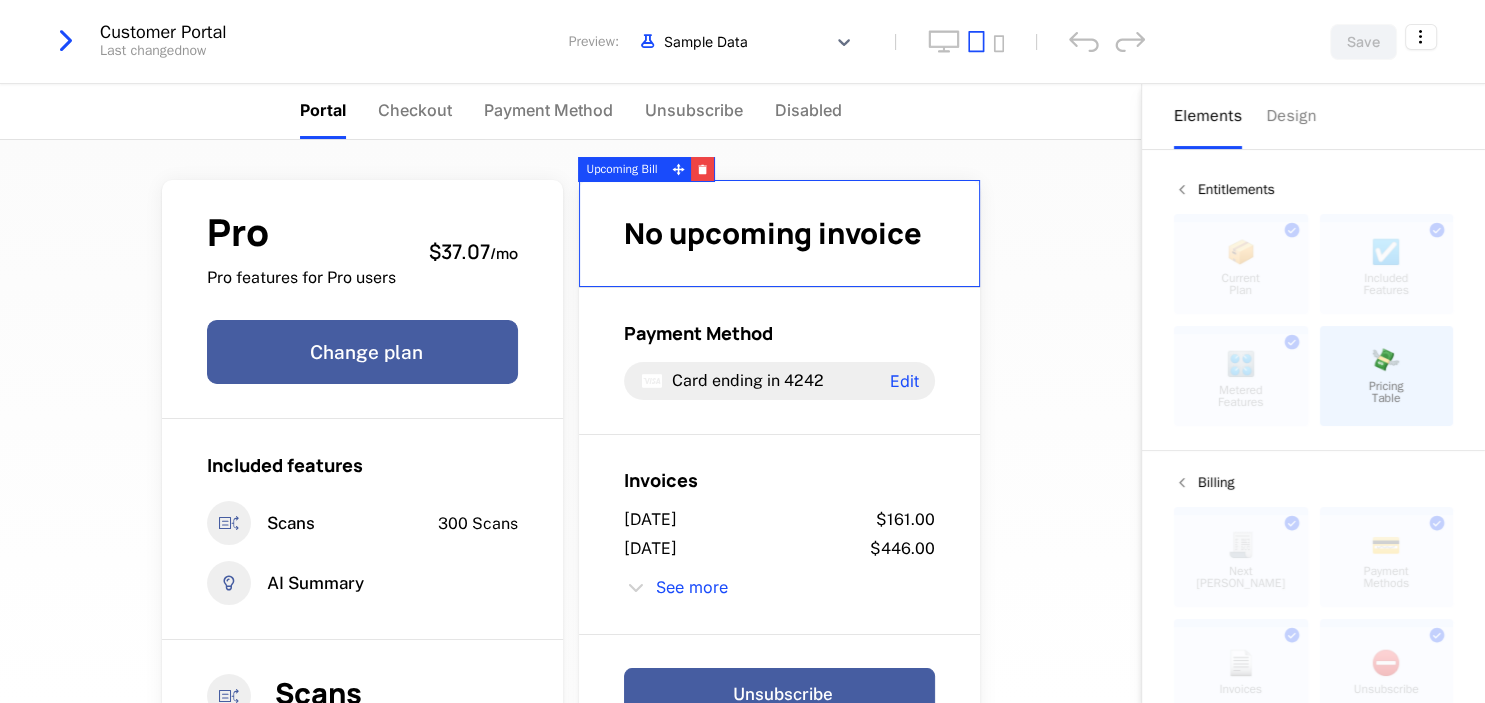 click at bounding box center [66, 41] 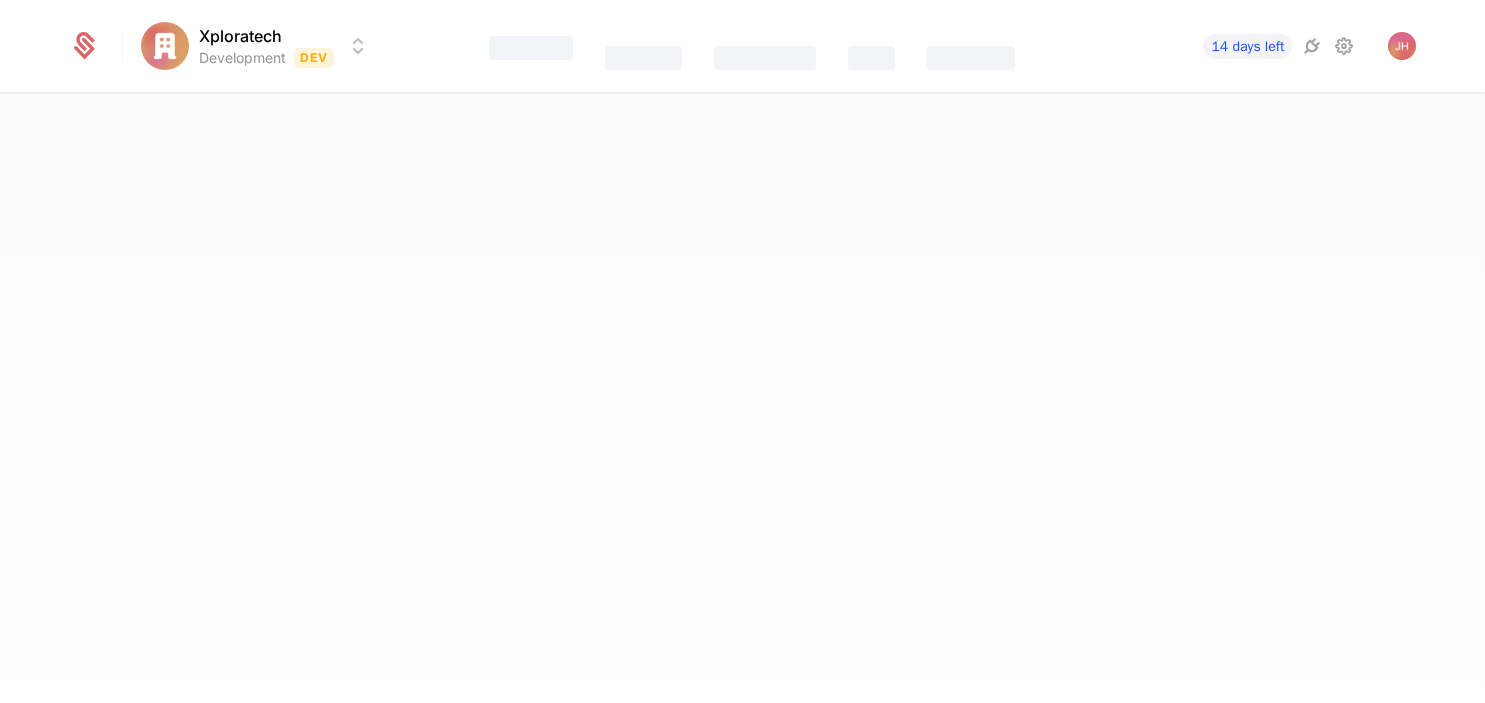 scroll, scrollTop: 0, scrollLeft: 0, axis: both 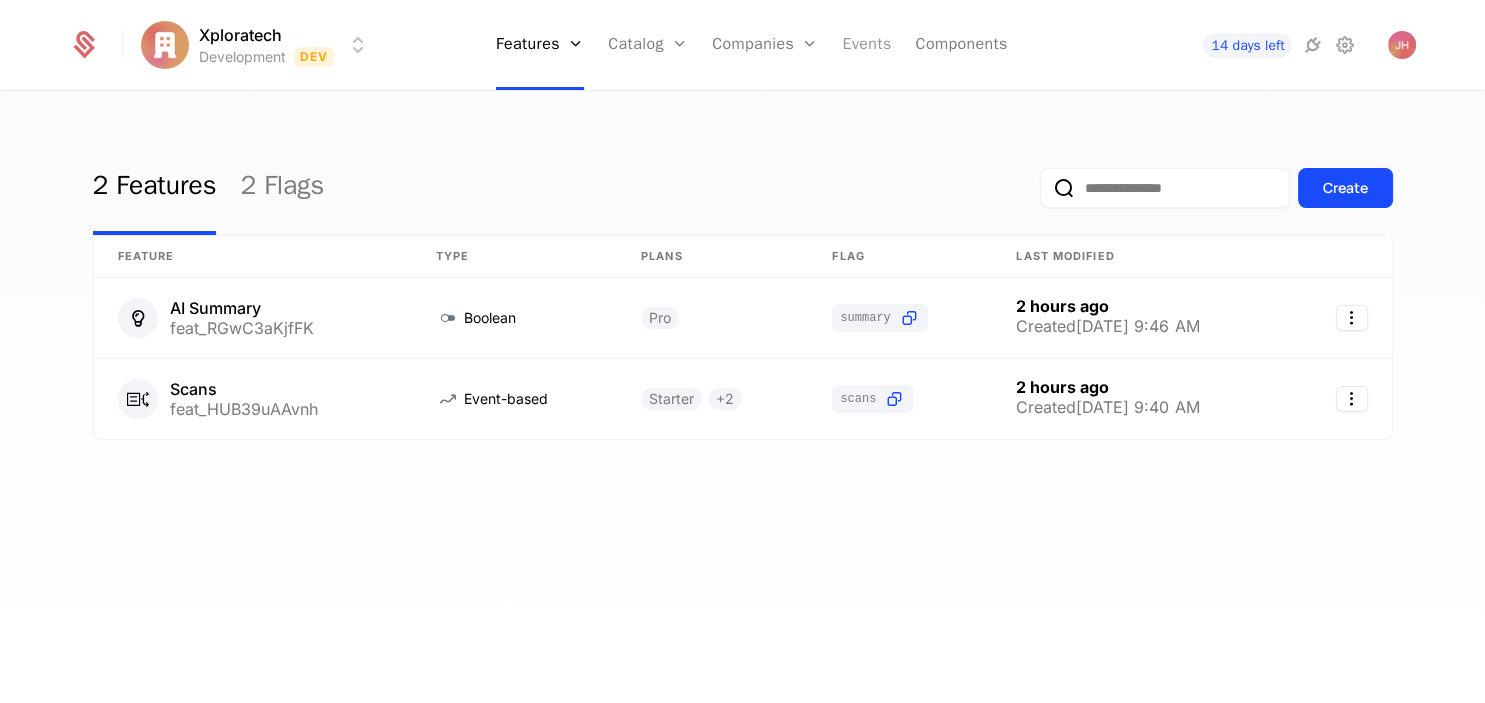 click on "Events" at bounding box center [866, 45] 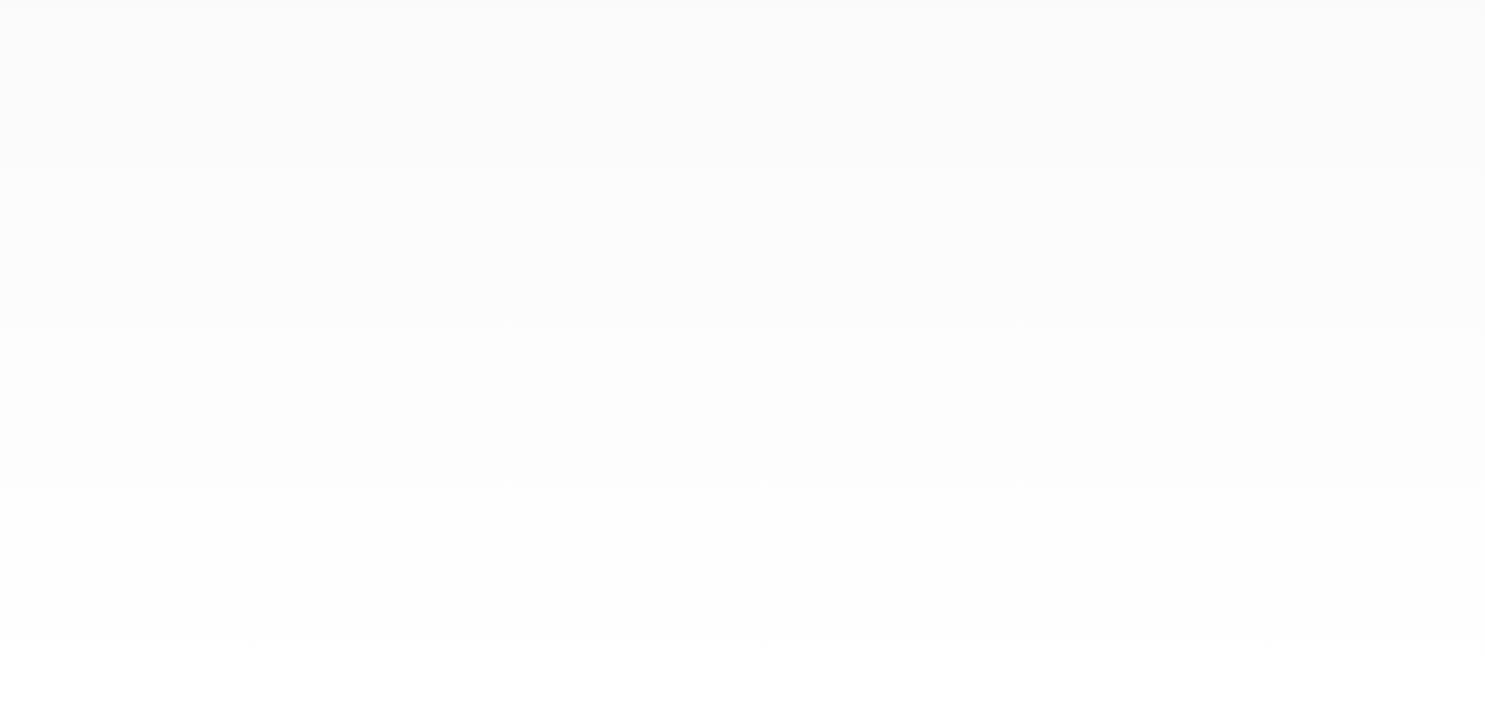 scroll, scrollTop: 0, scrollLeft: 0, axis: both 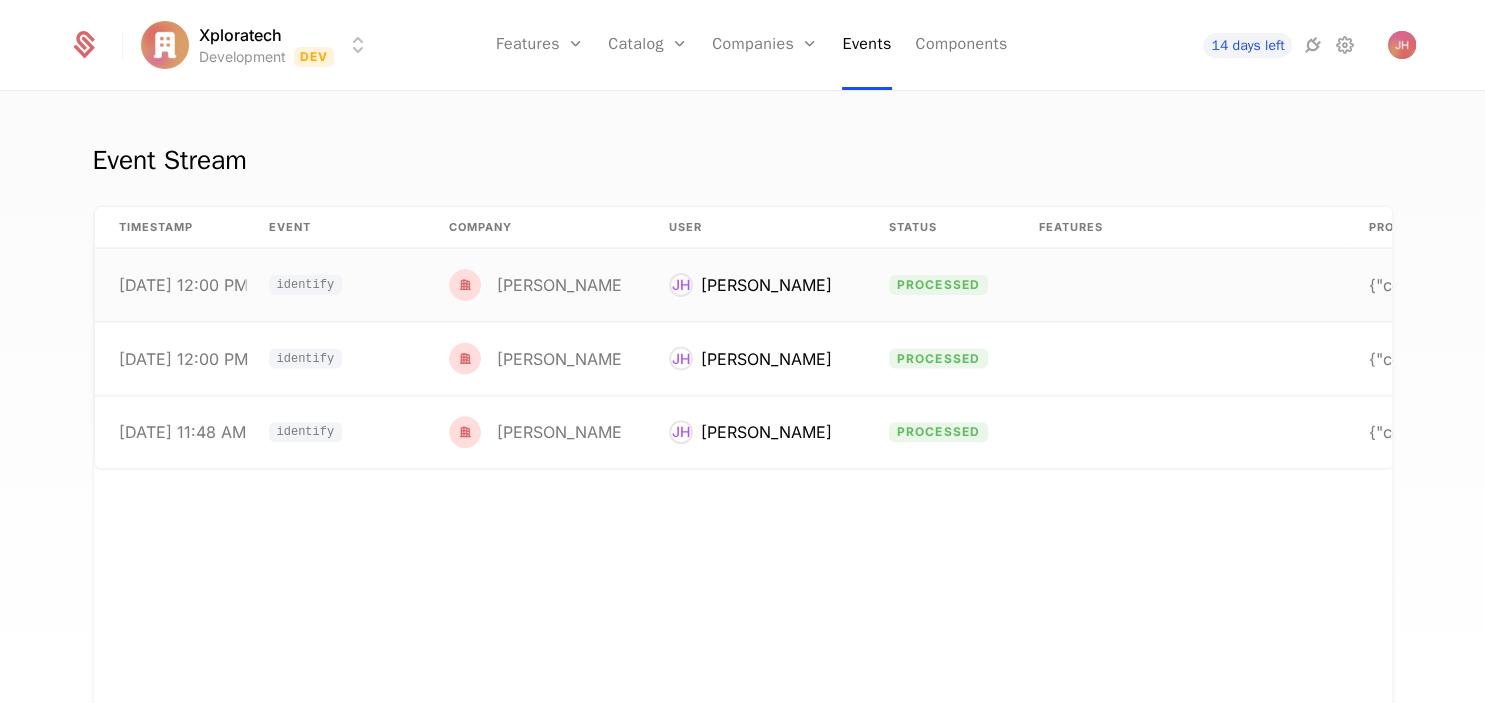 click on "identify" at bounding box center (335, 285) 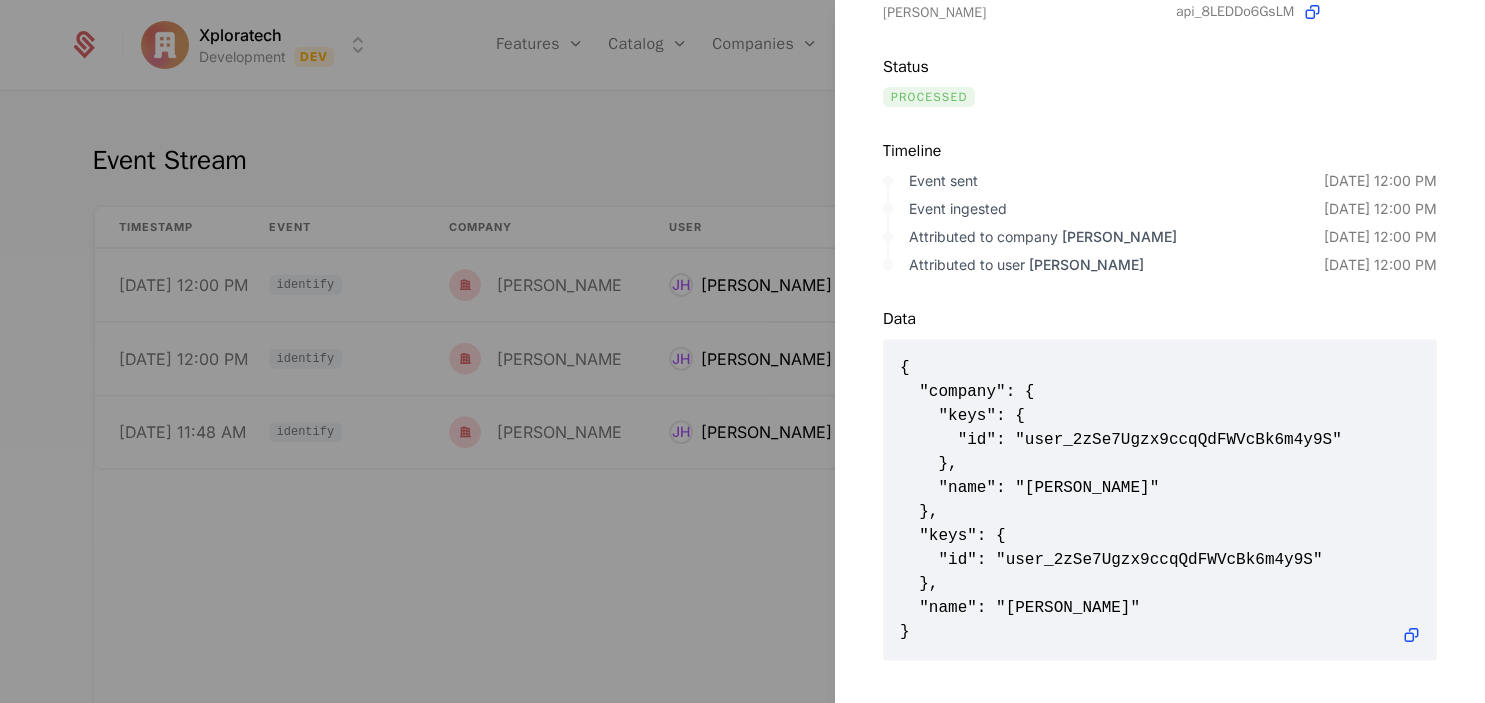 scroll, scrollTop: 264, scrollLeft: 0, axis: vertical 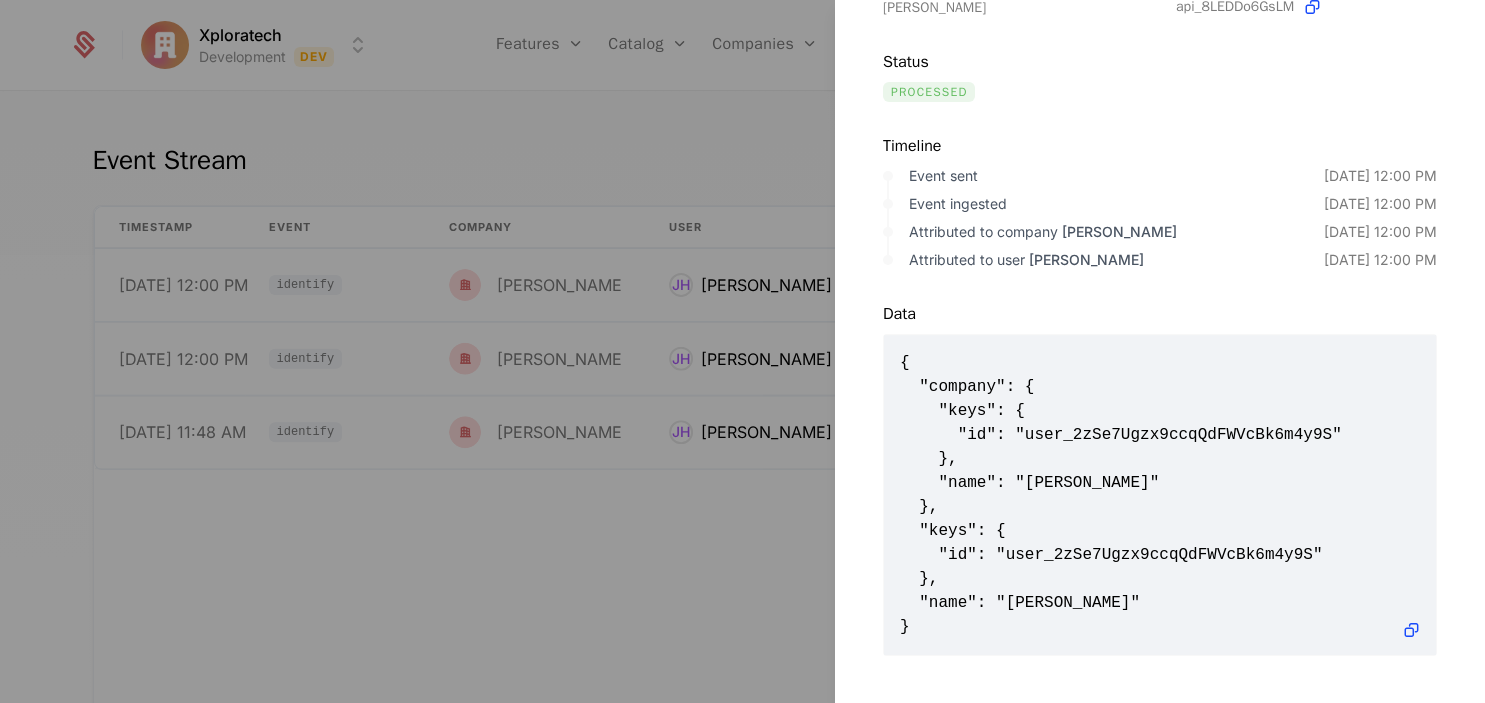click at bounding box center (742, 351) 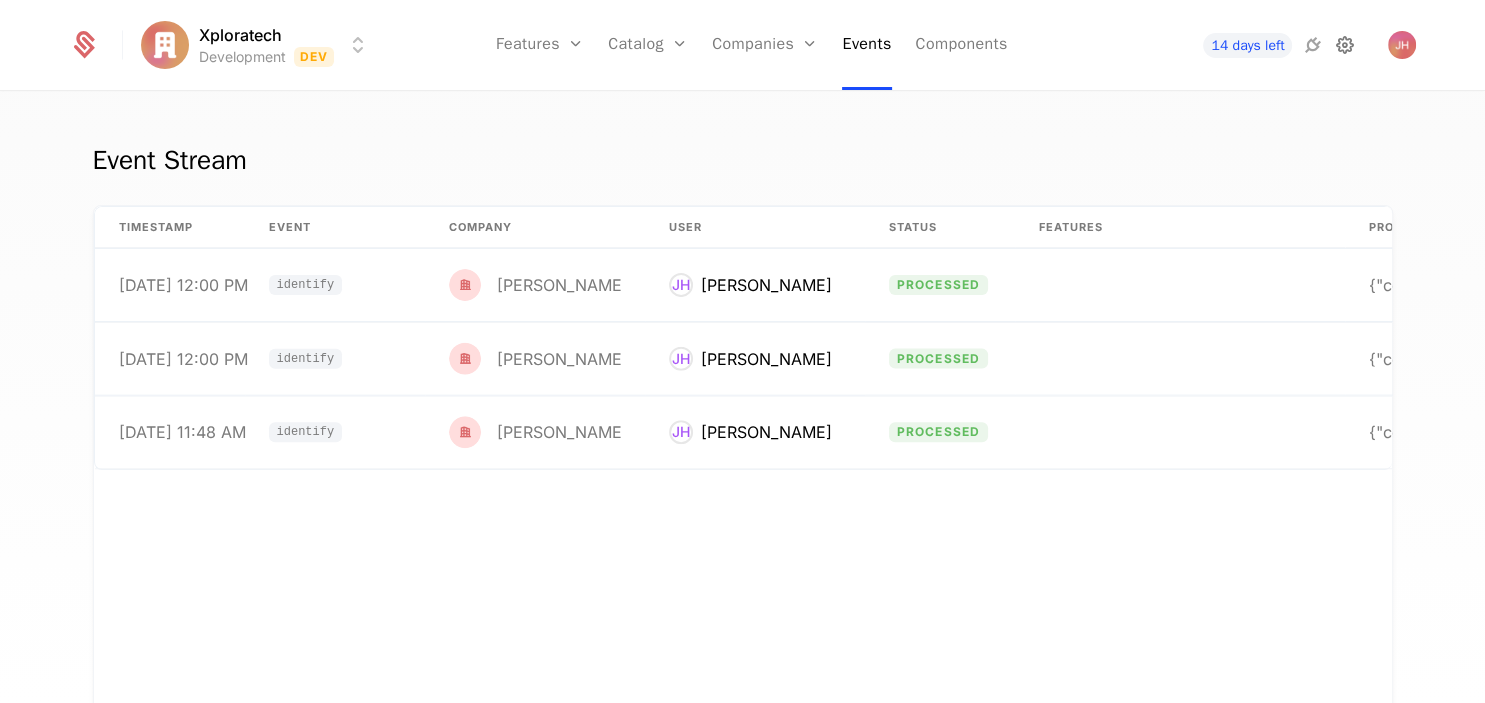 click at bounding box center [1344, 45] 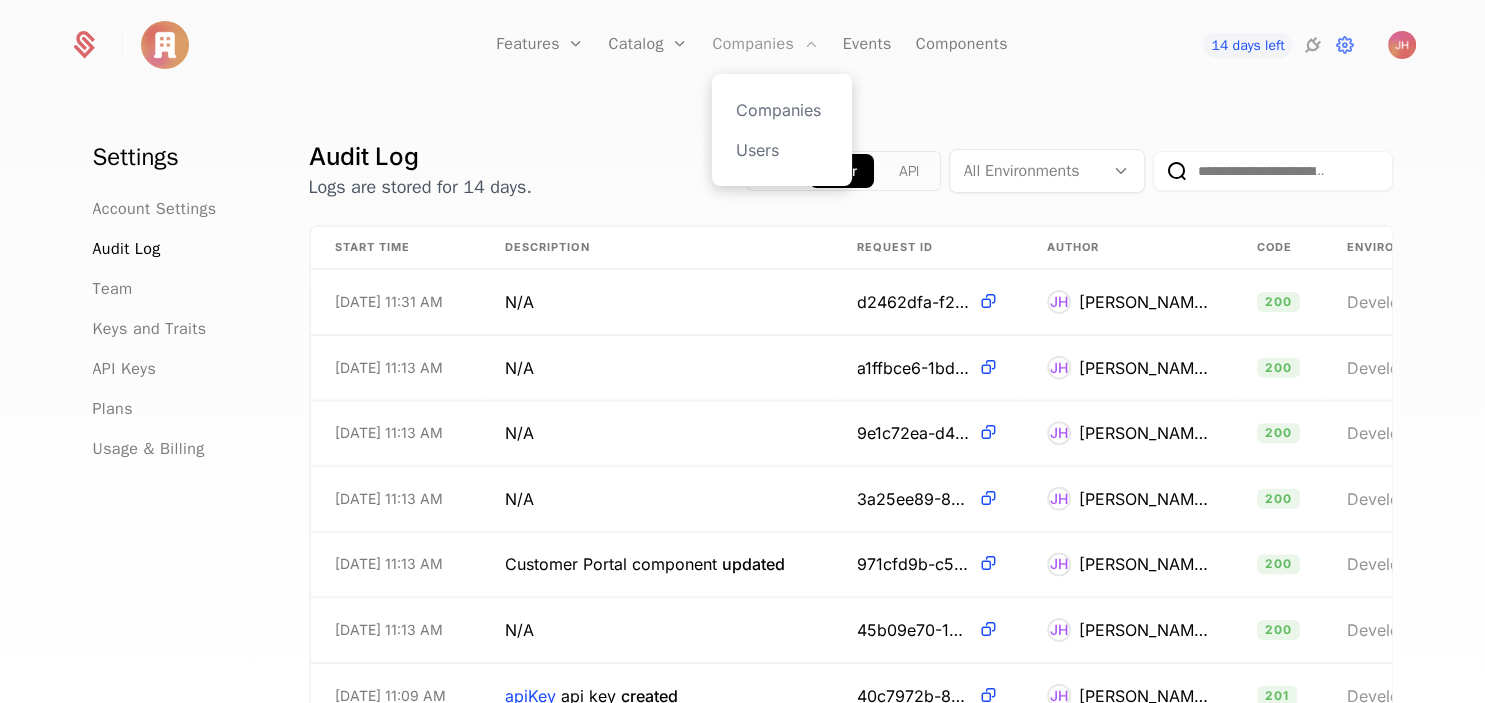 click on "Companies" at bounding box center [765, 45] 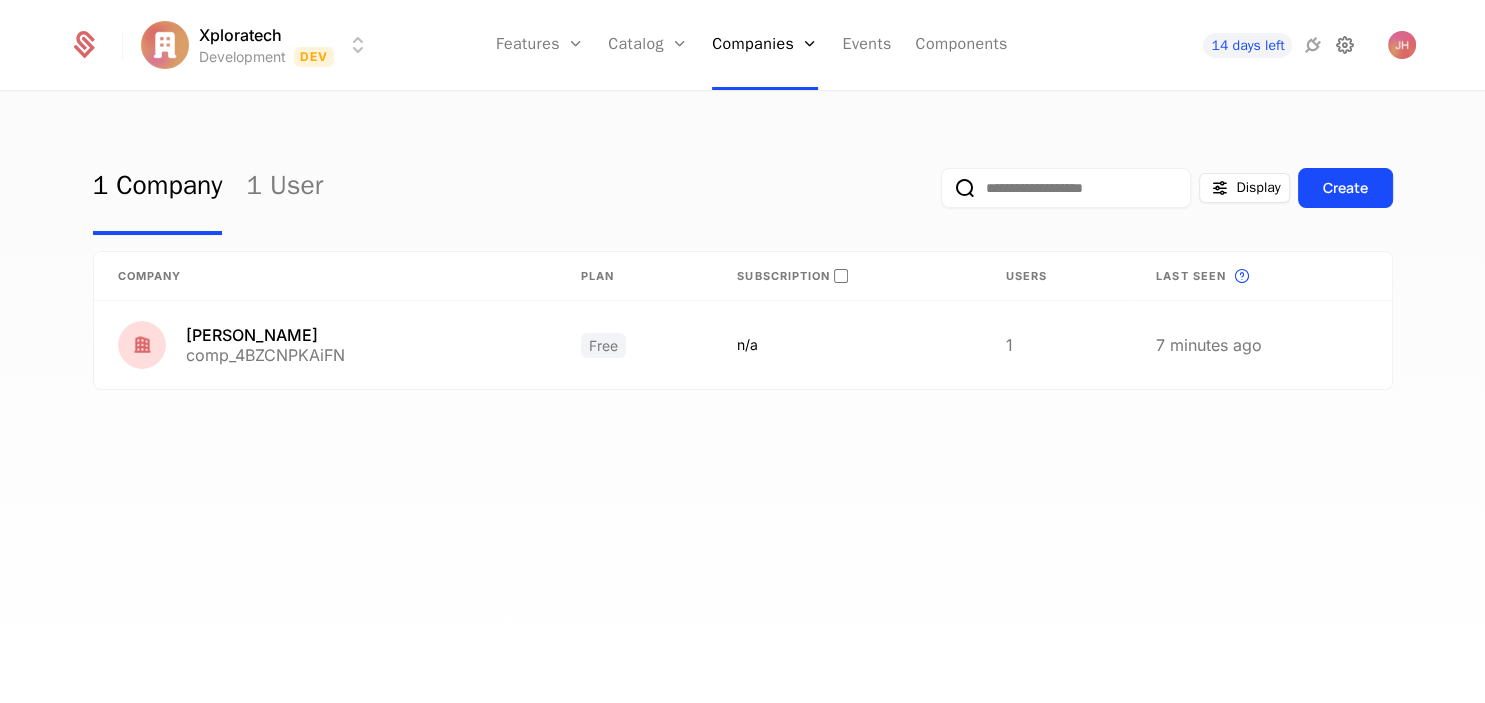 click at bounding box center (1344, 45) 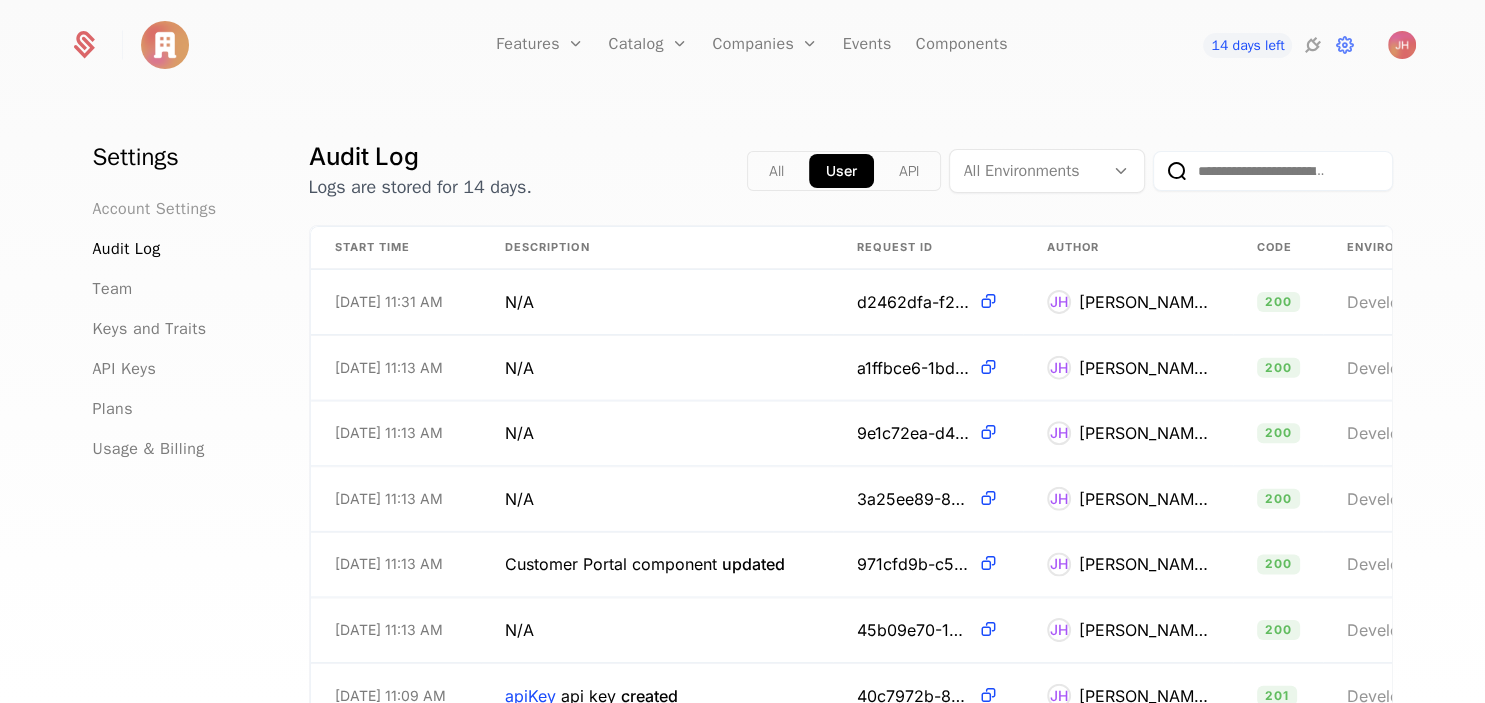 click on "Account Settings" at bounding box center [155, 209] 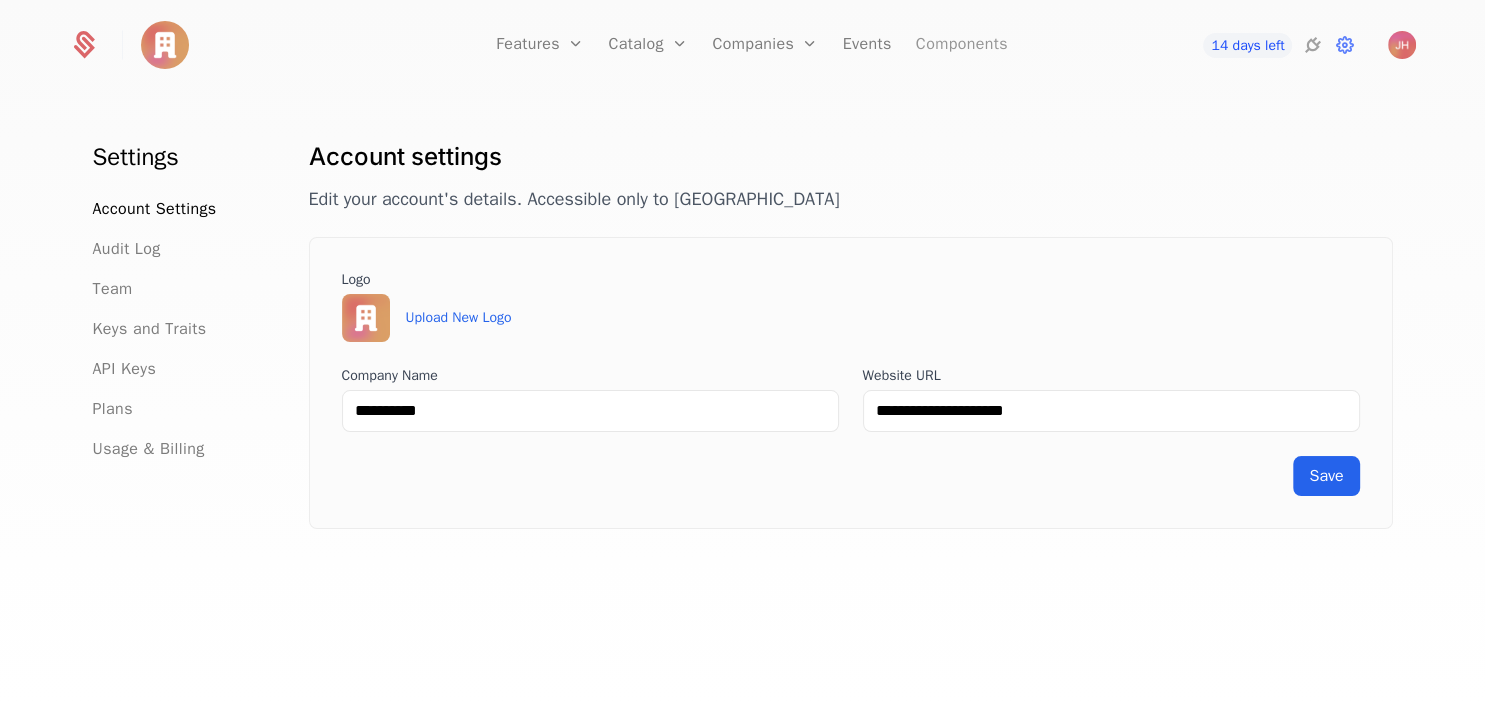 click on "Components" at bounding box center [962, 45] 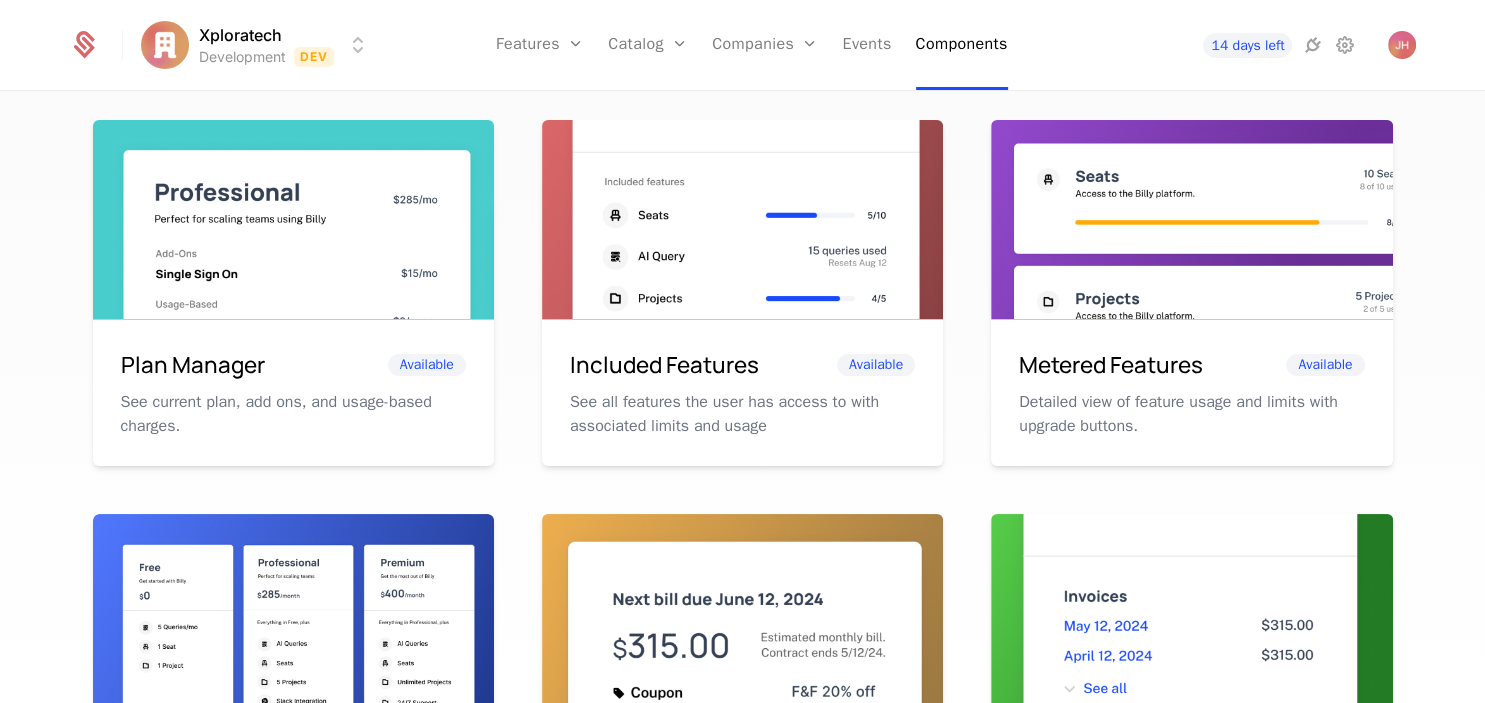 scroll, scrollTop: 0, scrollLeft: 0, axis: both 